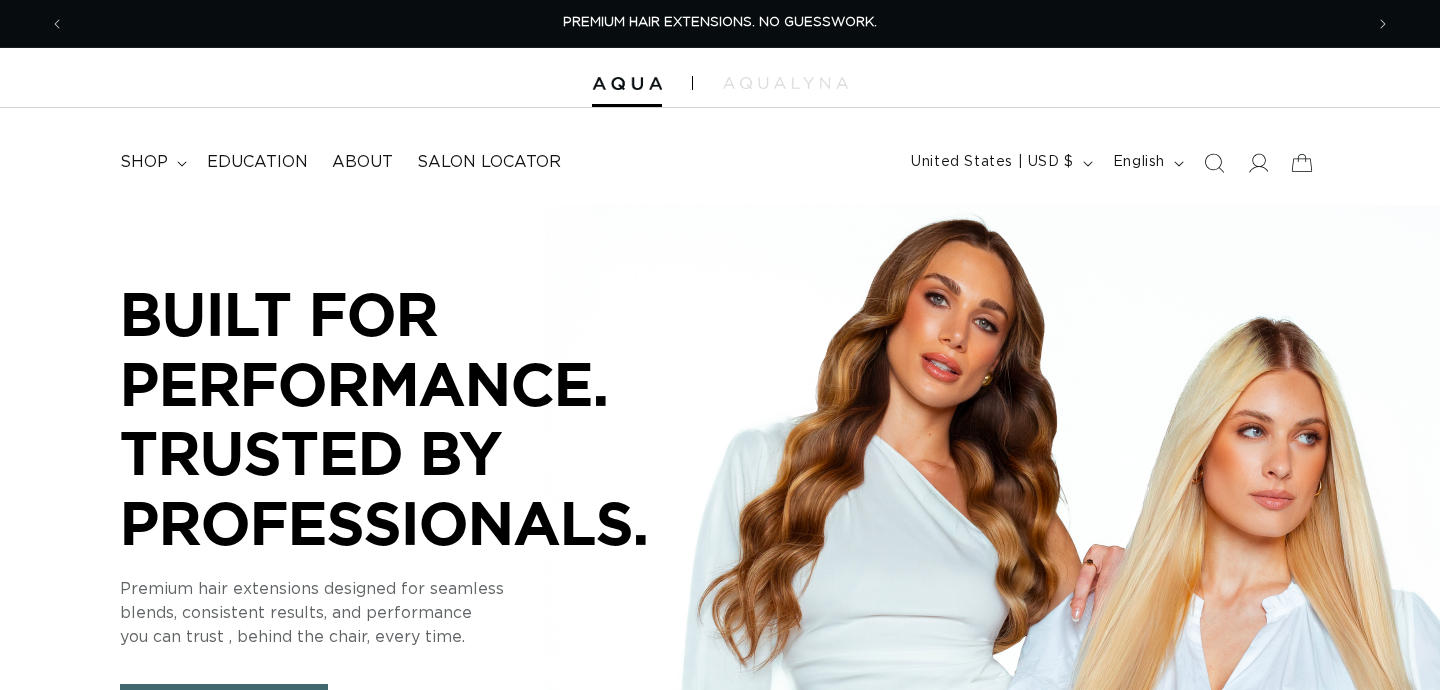 scroll, scrollTop: 0, scrollLeft: 0, axis: both 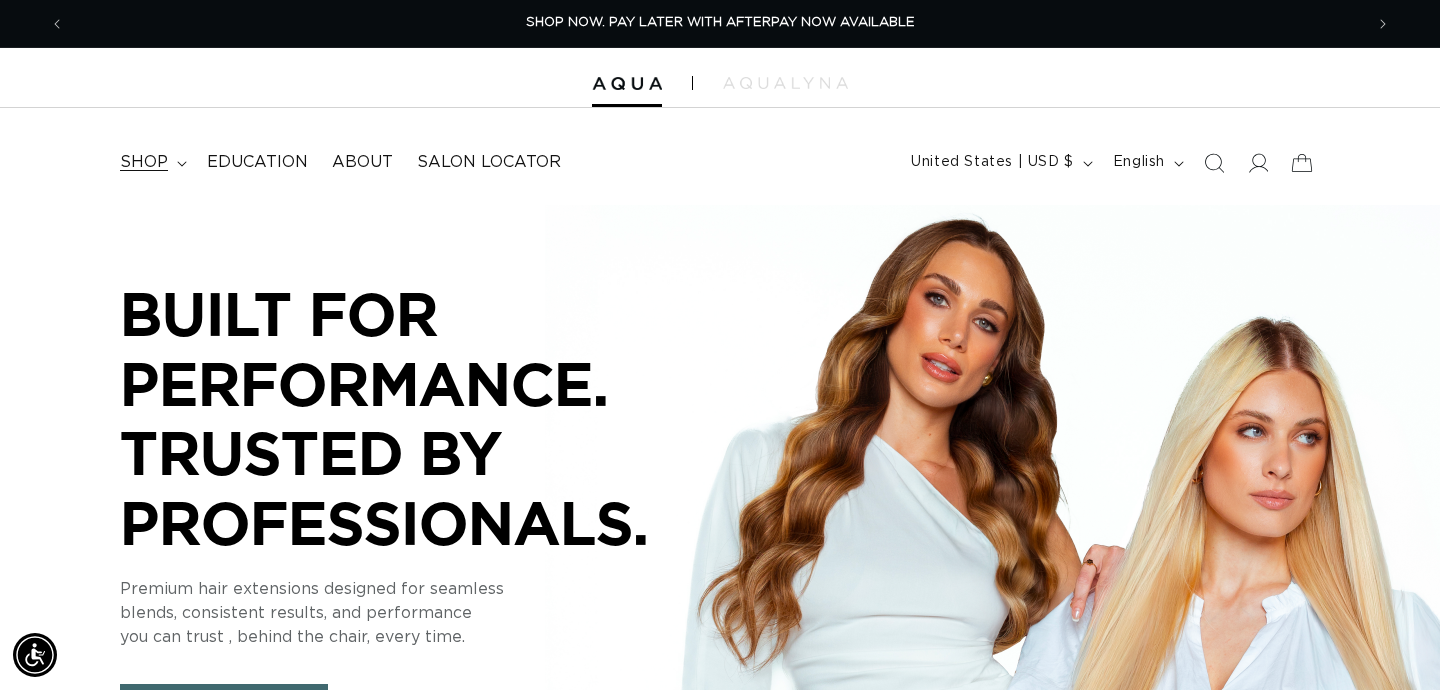 click on "shop" at bounding box center (151, 162) 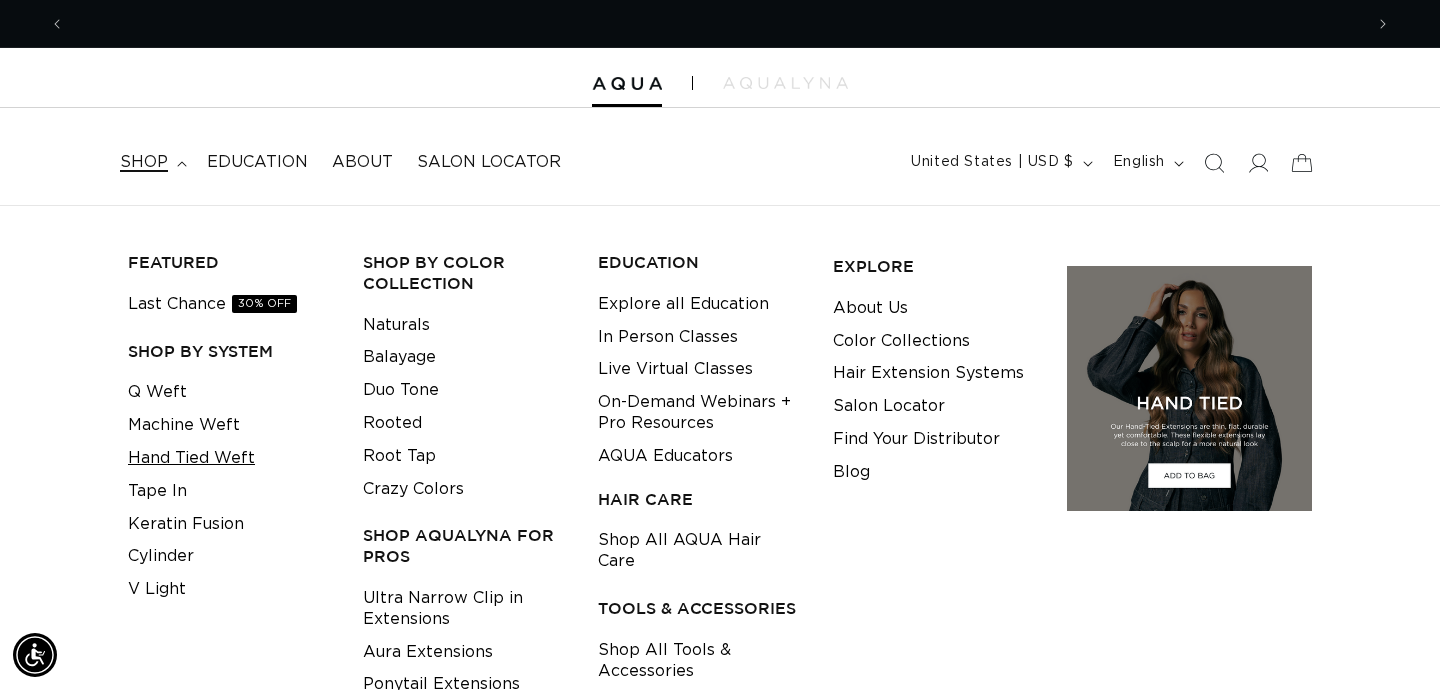 click on "Hand Tied Weft" at bounding box center (191, 458) 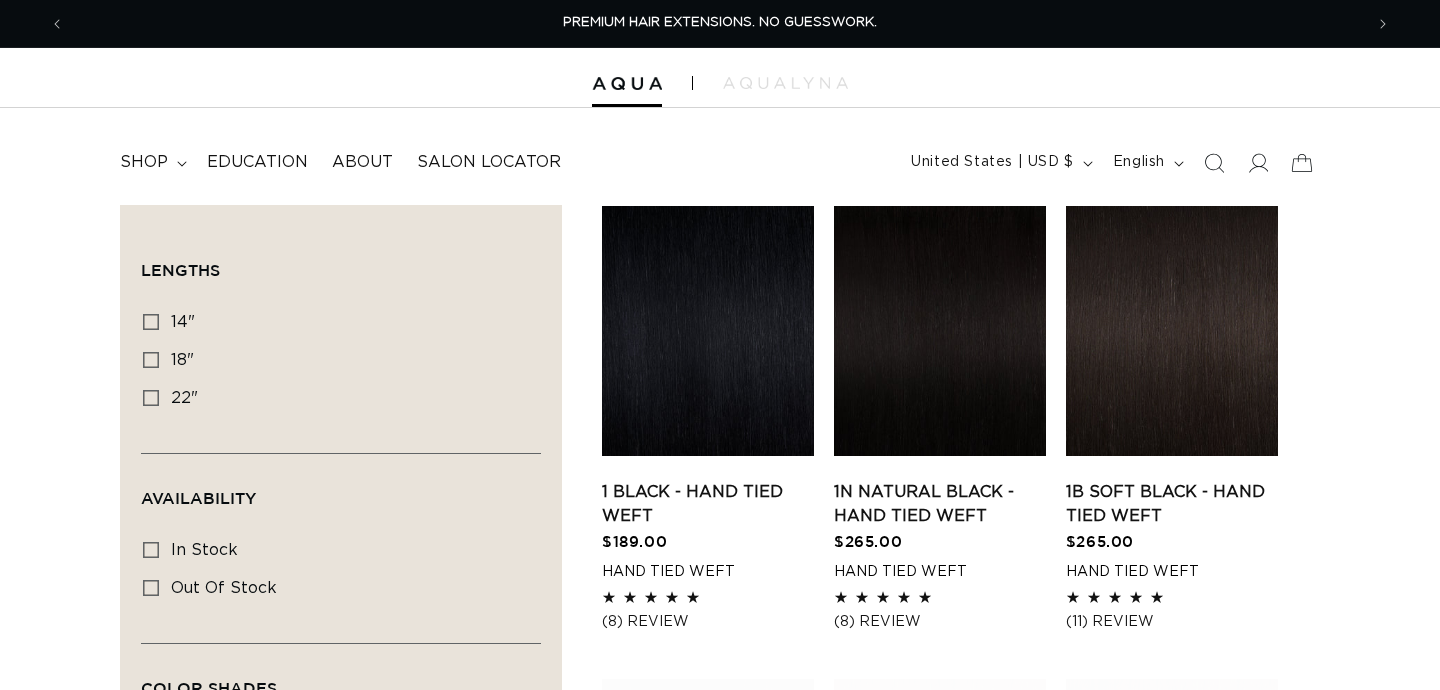 scroll, scrollTop: 0, scrollLeft: 0, axis: both 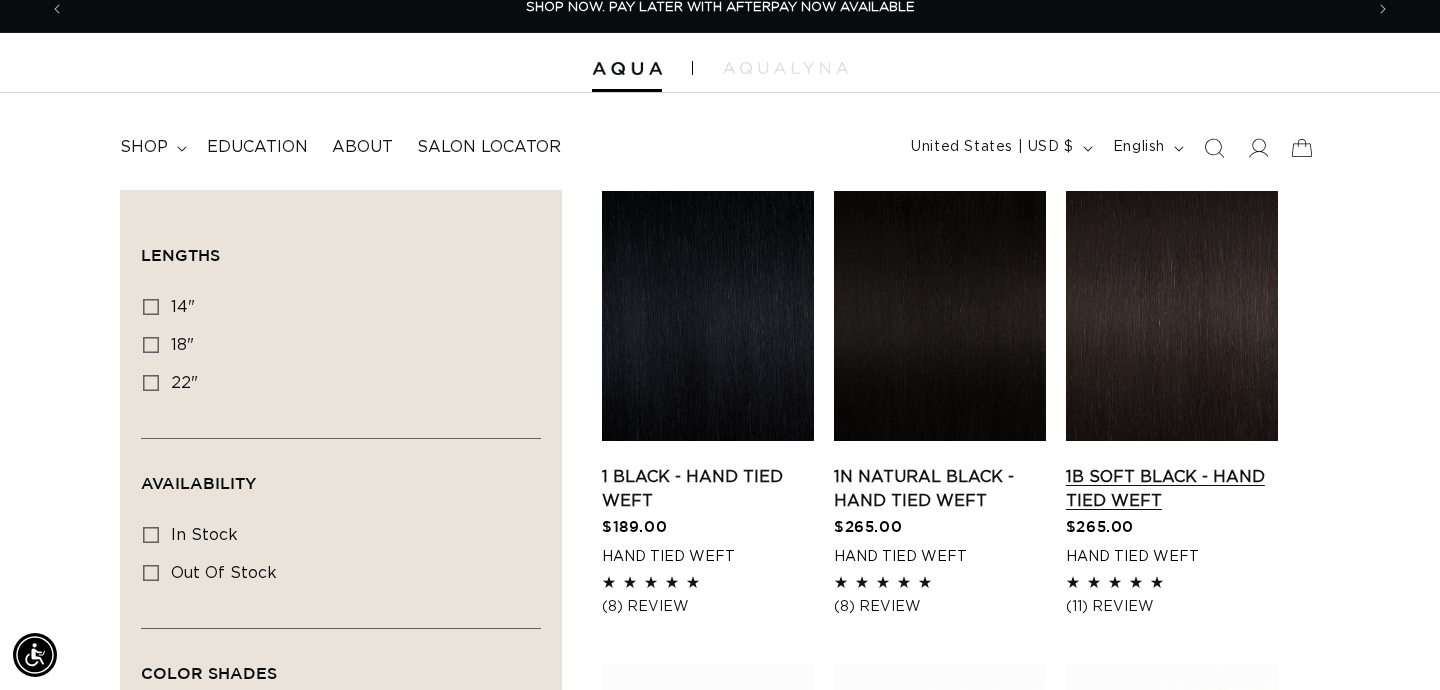 click on "1B Soft Black - Hand Tied Weft" at bounding box center [1172, 489] 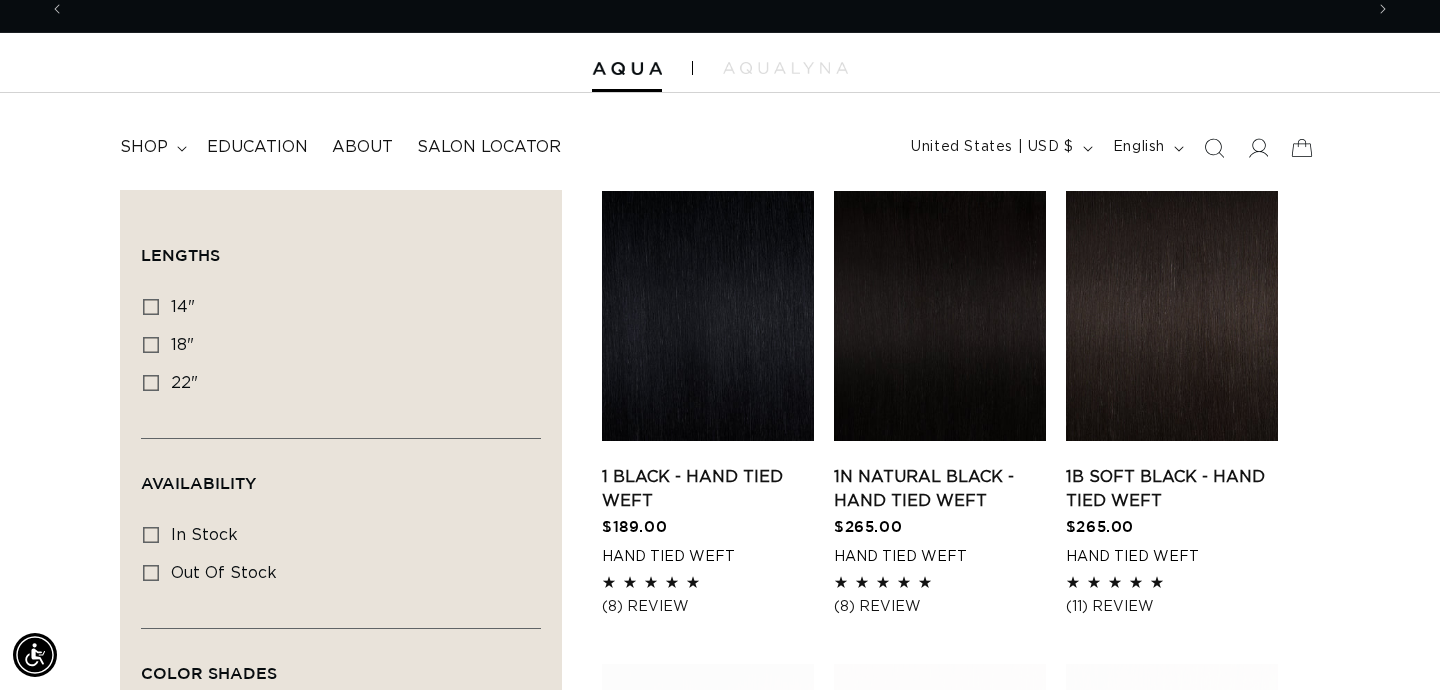 scroll, scrollTop: 0, scrollLeft: 0, axis: both 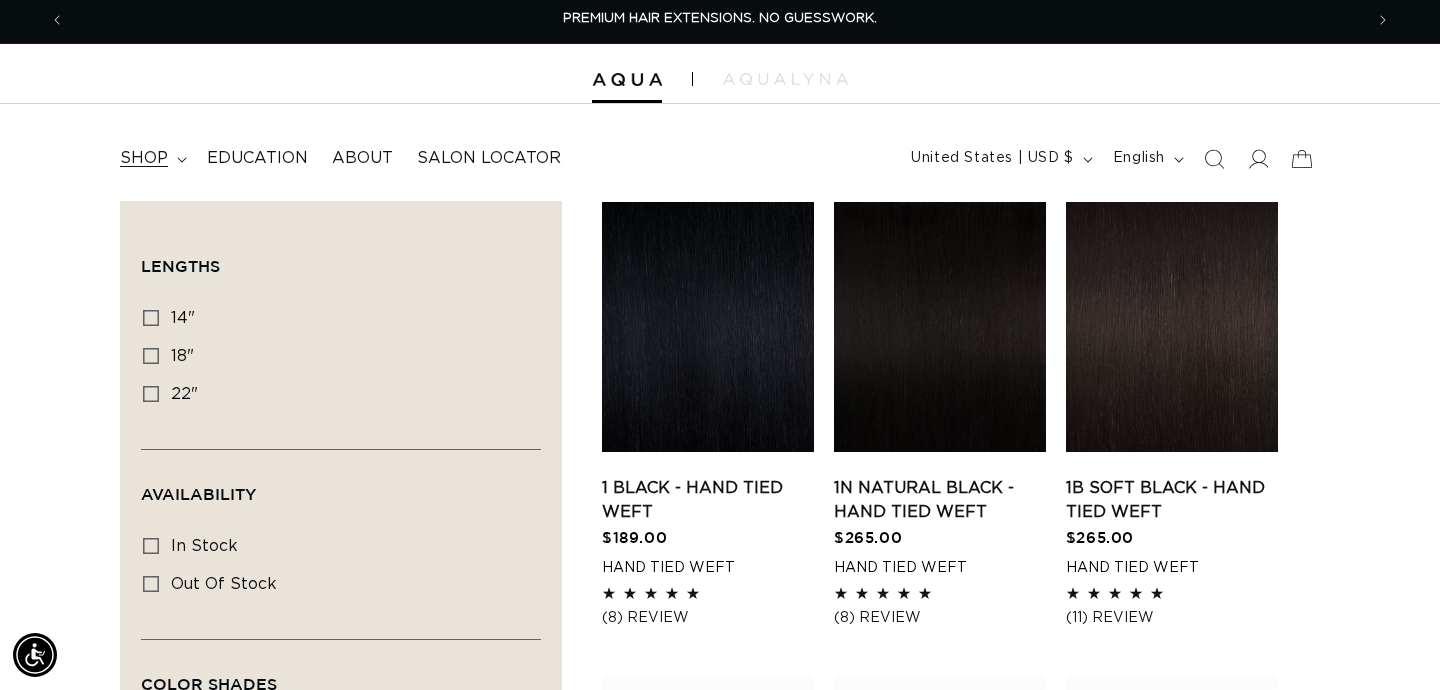 click on "shop" at bounding box center [151, 158] 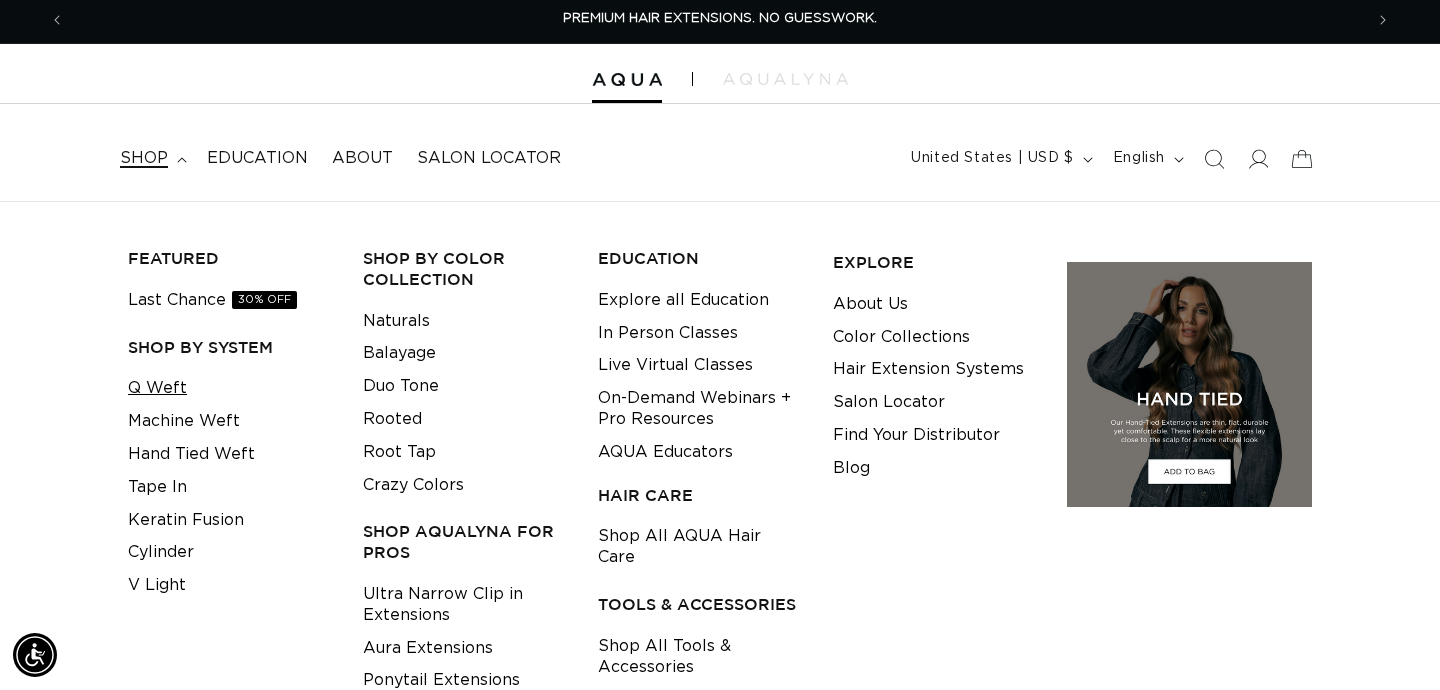 click on "Q Weft" at bounding box center (157, 388) 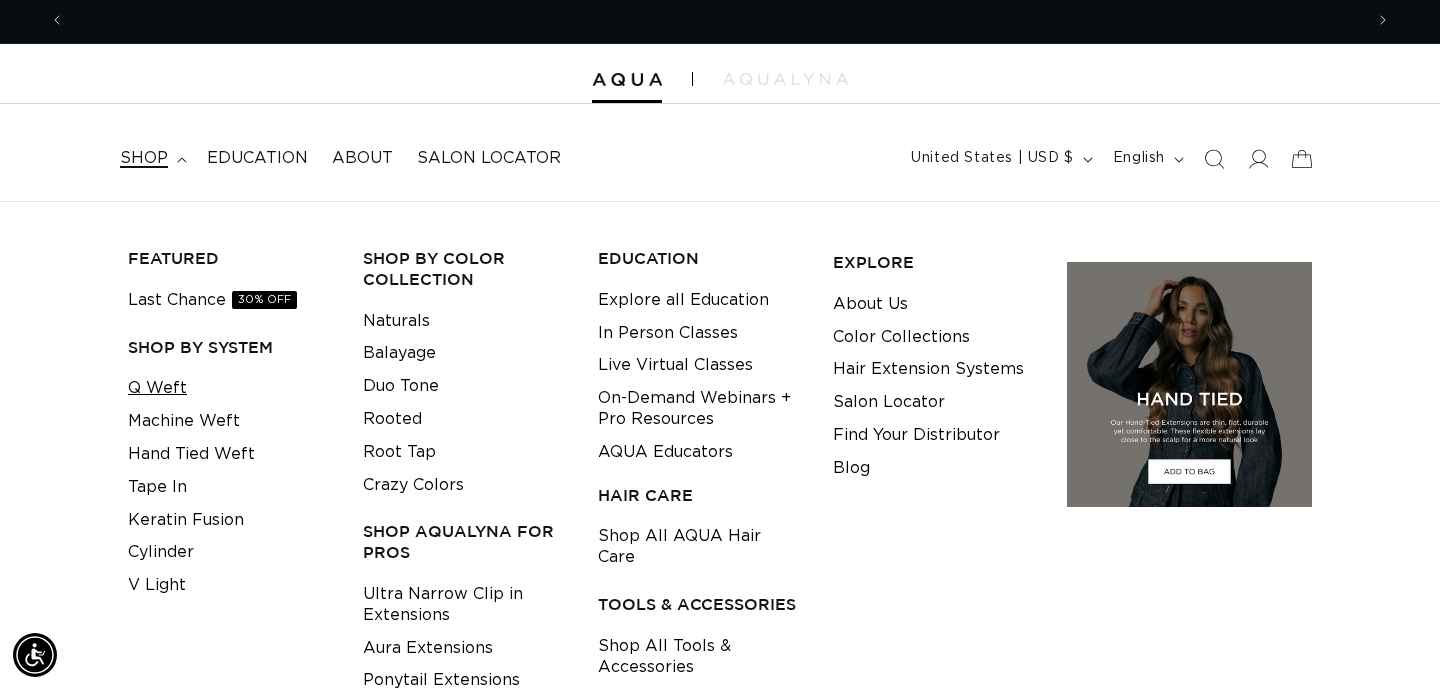 scroll, scrollTop: 0, scrollLeft: 1298, axis: horizontal 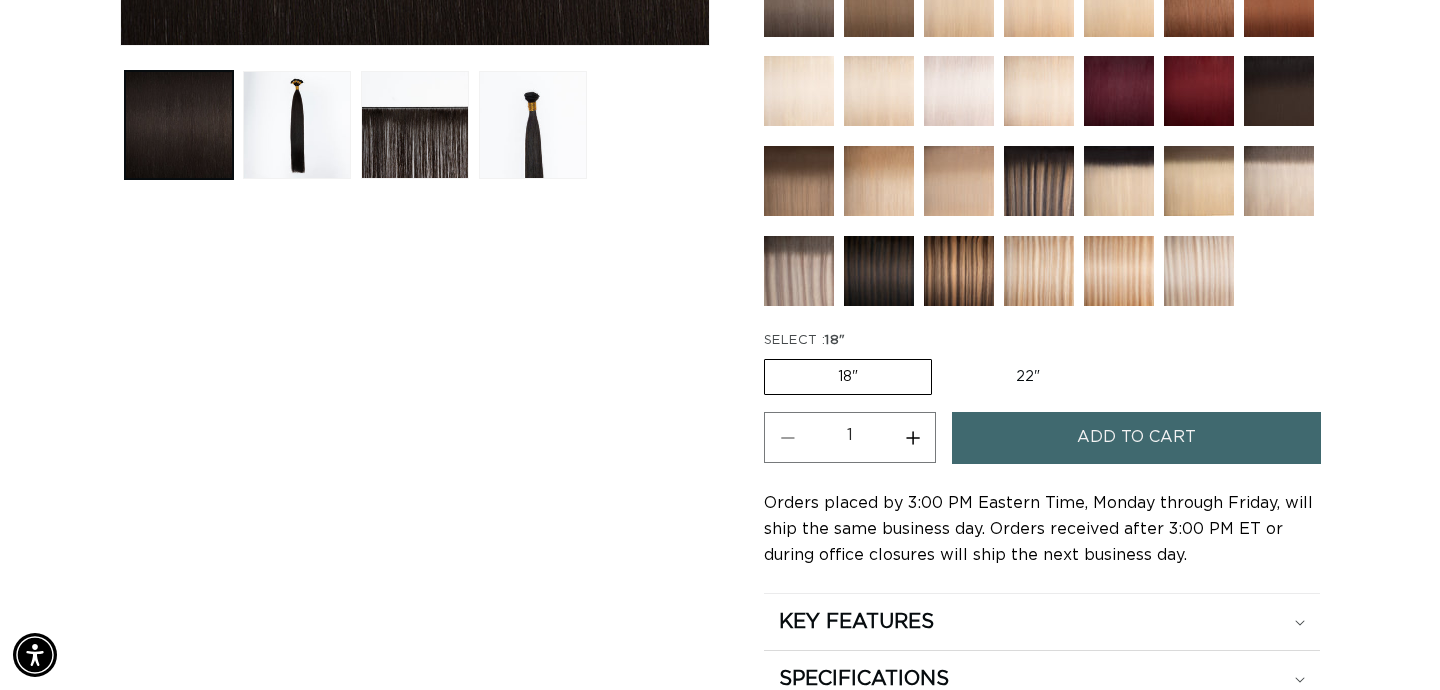 click on "22" Variant sold out or unavailable" at bounding box center [1028, 377] 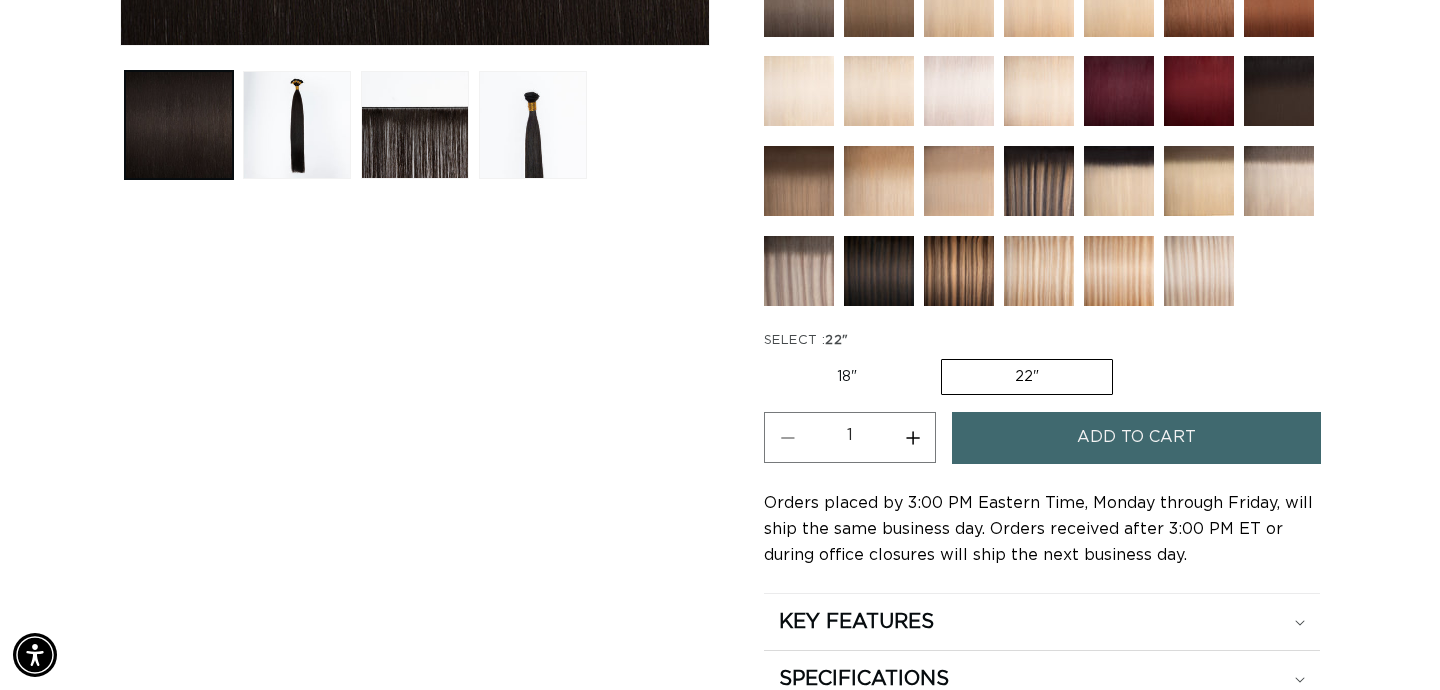 scroll, scrollTop: 0, scrollLeft: 1298, axis: horizontal 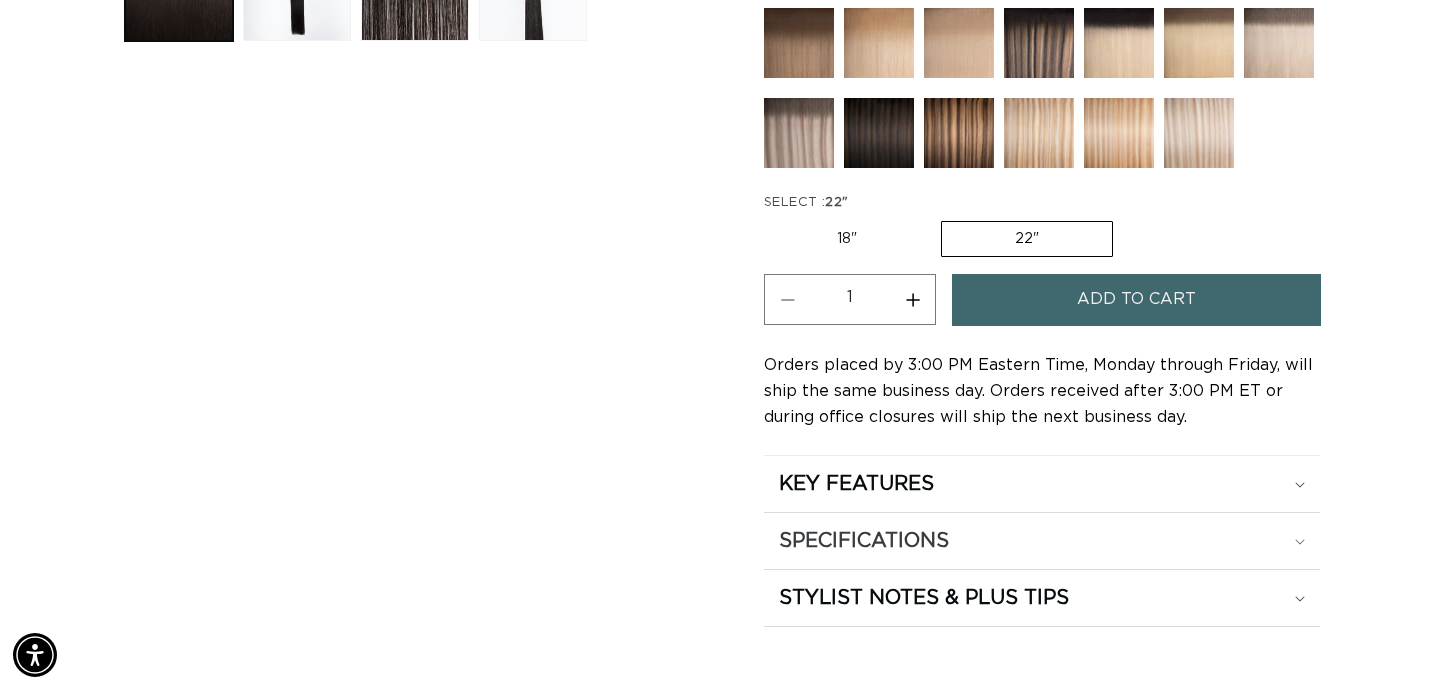 click on "SPECIFICATIONS" at bounding box center (856, 484) 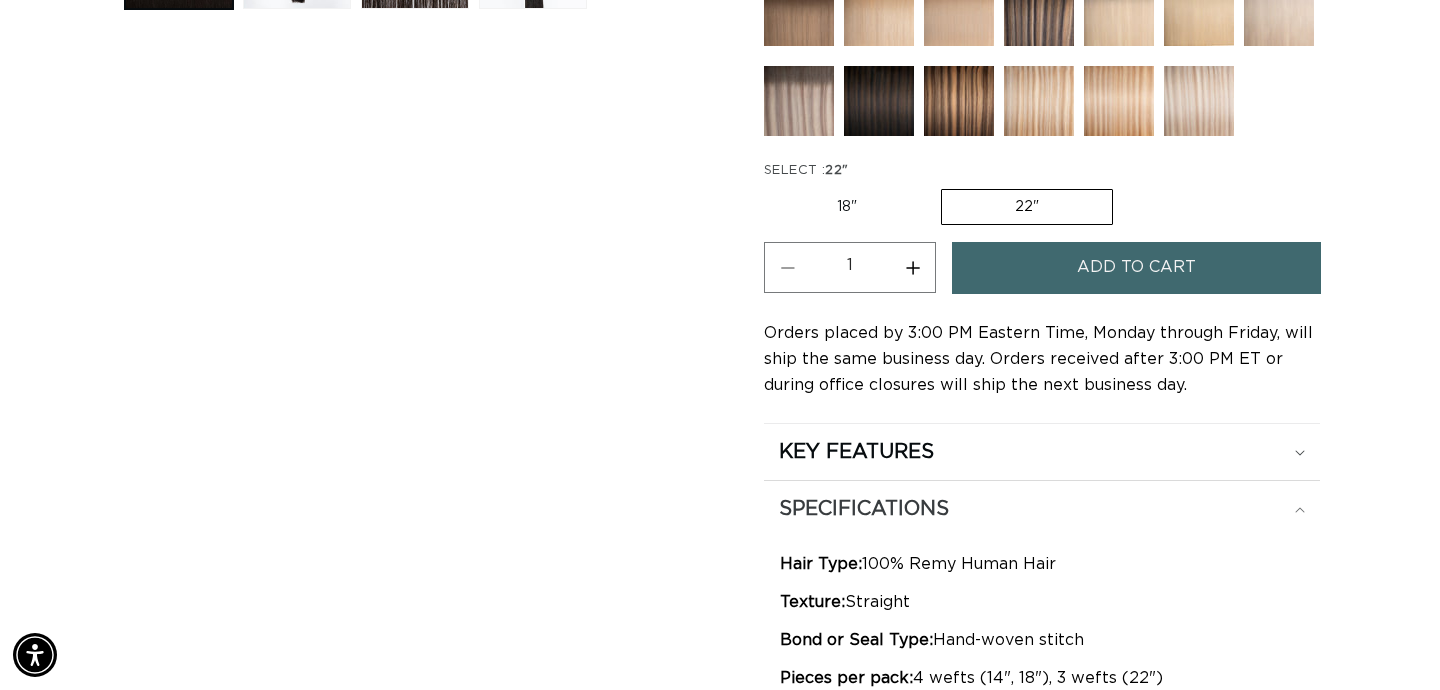 scroll, scrollTop: 966, scrollLeft: 0, axis: vertical 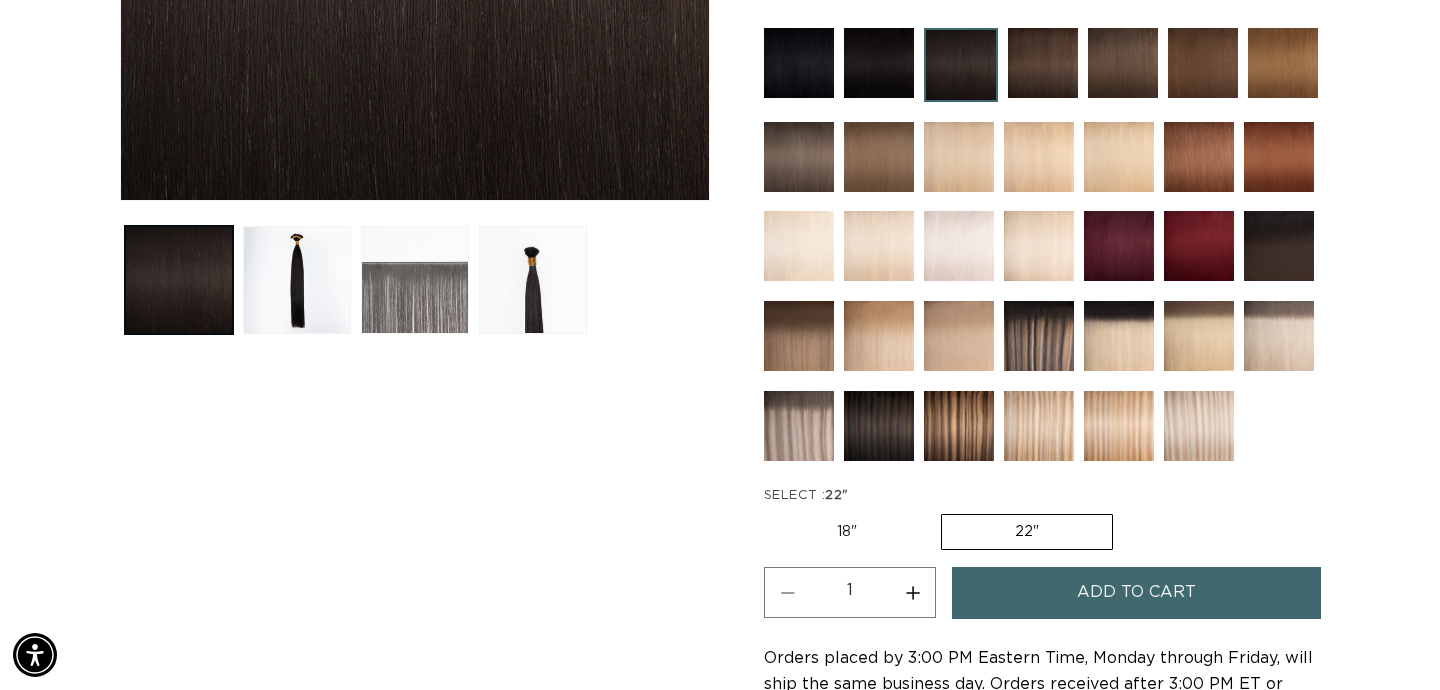 click at bounding box center (415, 280) 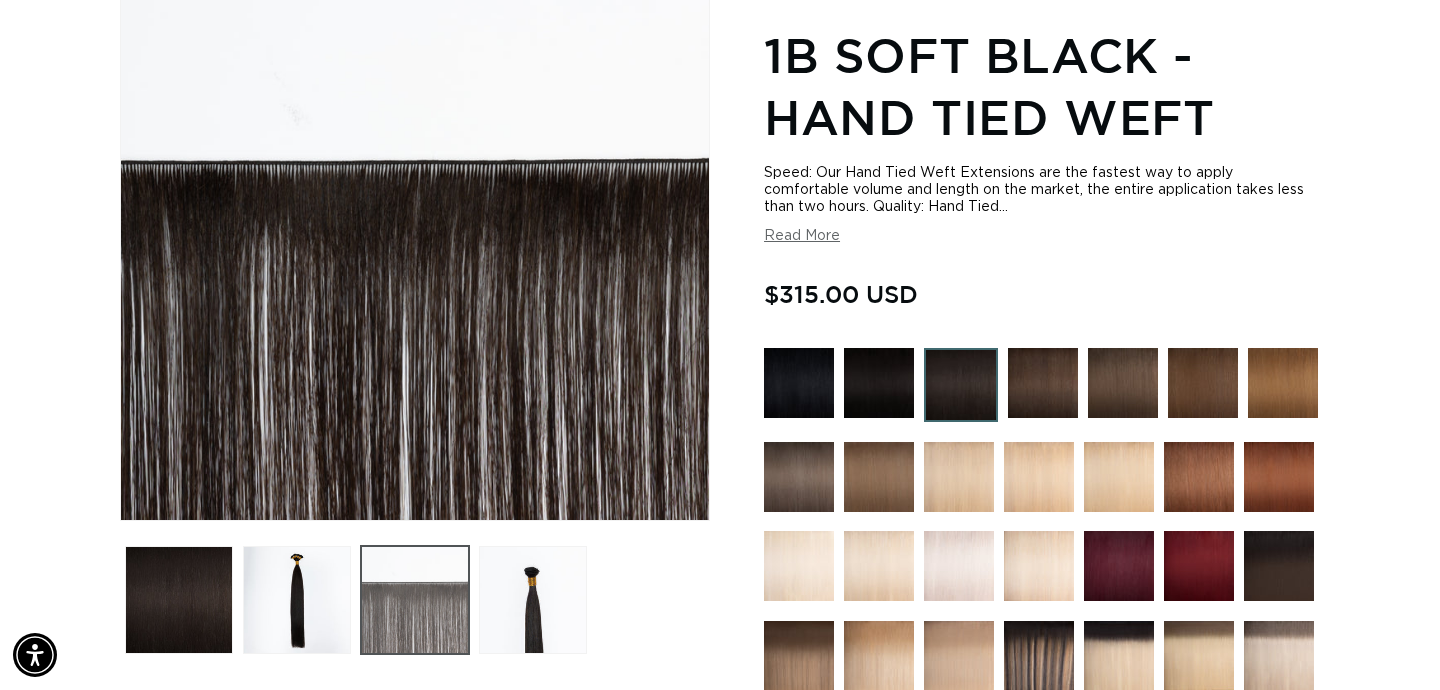 scroll, scrollTop: 276, scrollLeft: 0, axis: vertical 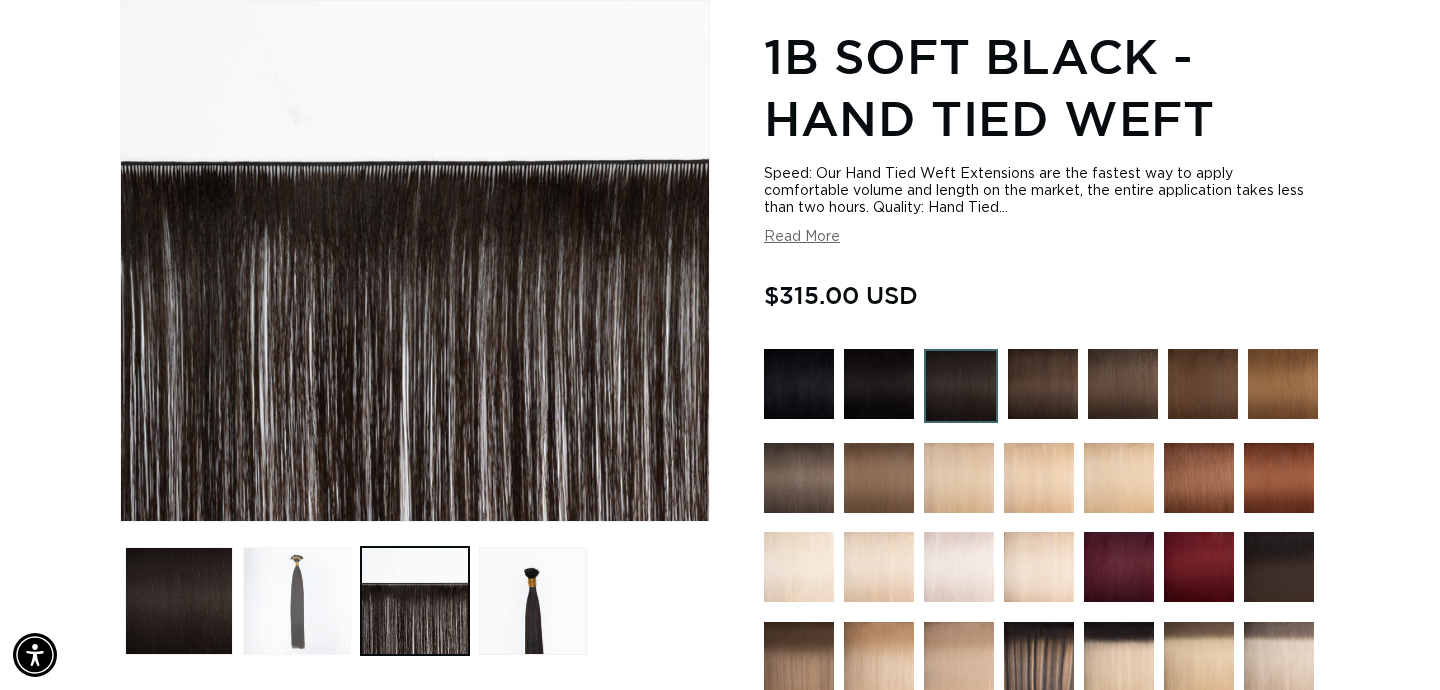click at bounding box center [297, 601] 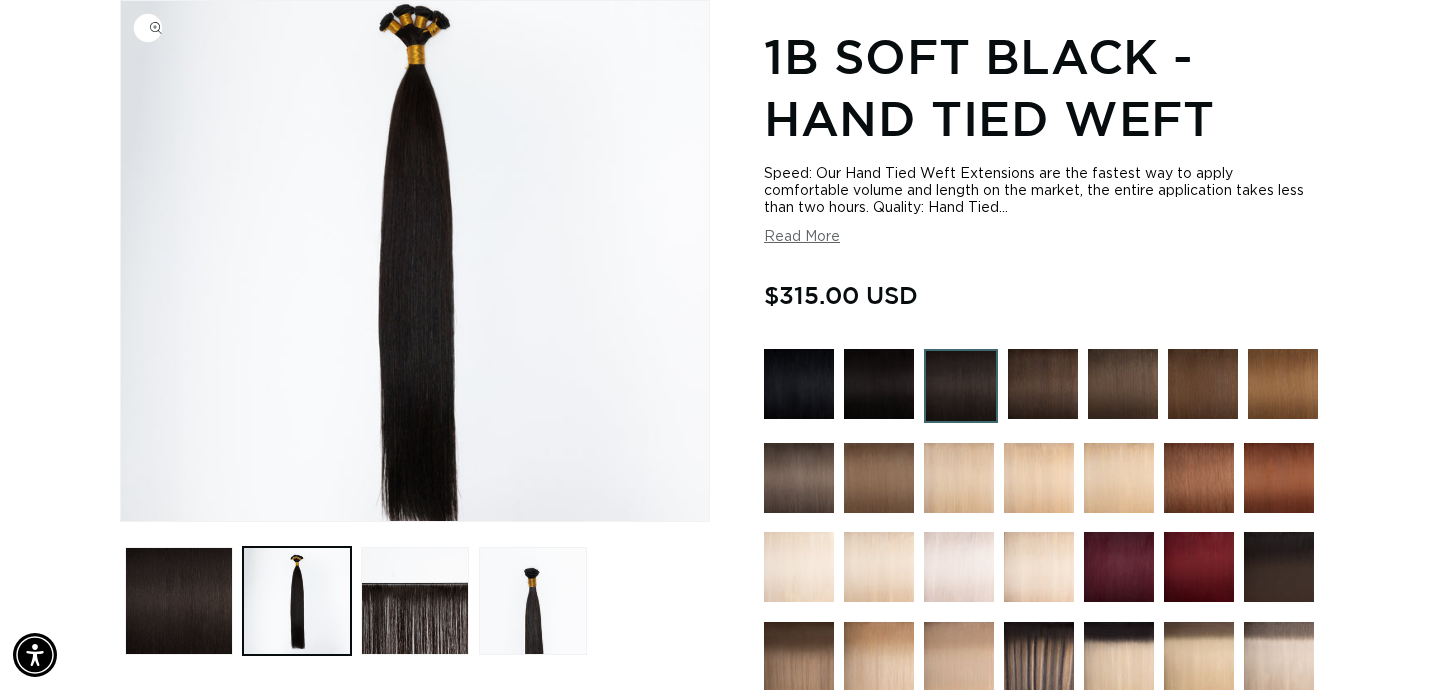 scroll, scrollTop: 0, scrollLeft: 0, axis: both 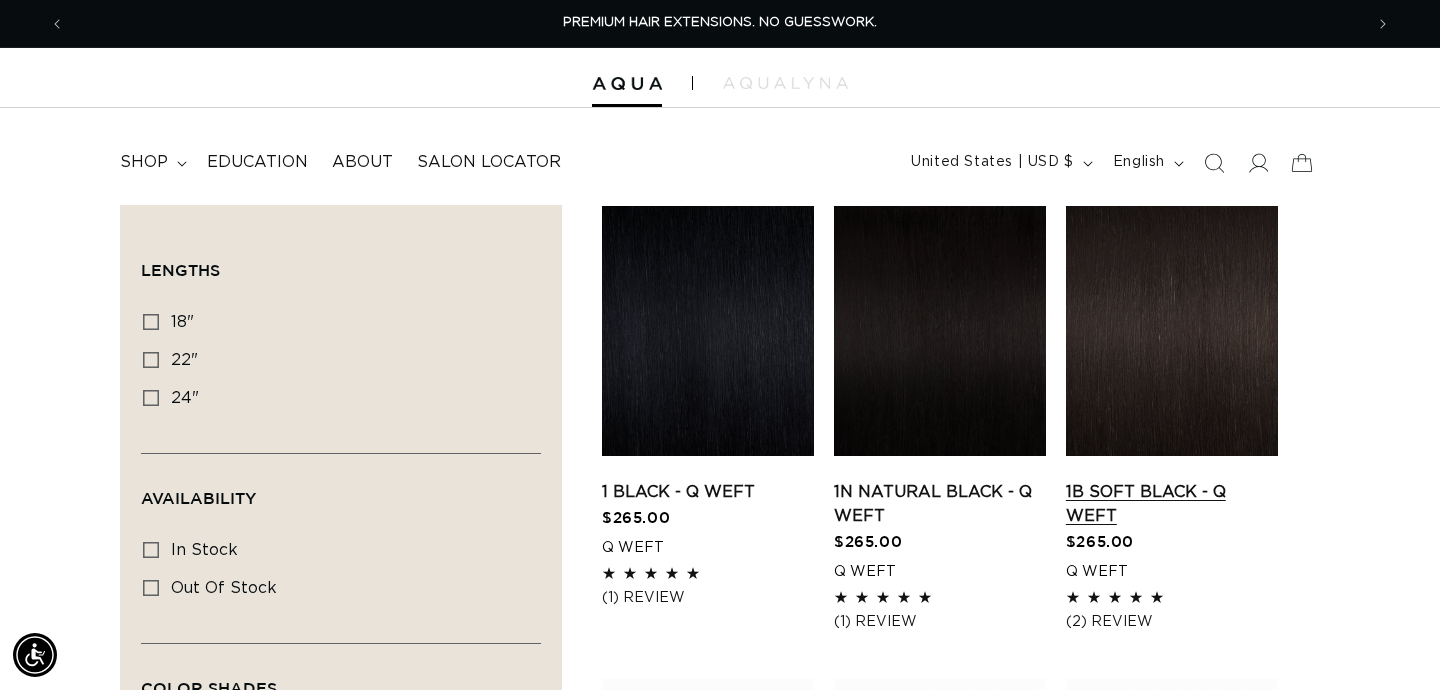 click on "1B Soft Black - Q Weft" at bounding box center (1172, 504) 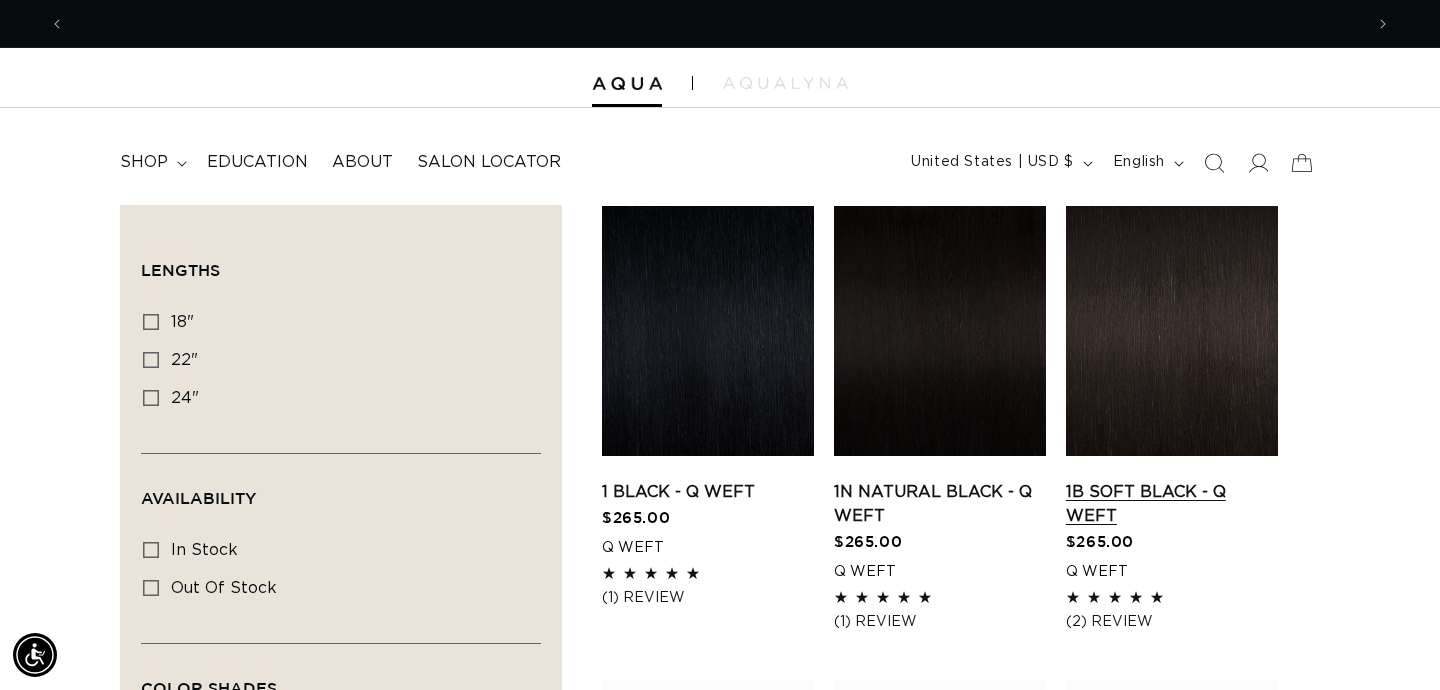 scroll, scrollTop: 0, scrollLeft: 1298, axis: horizontal 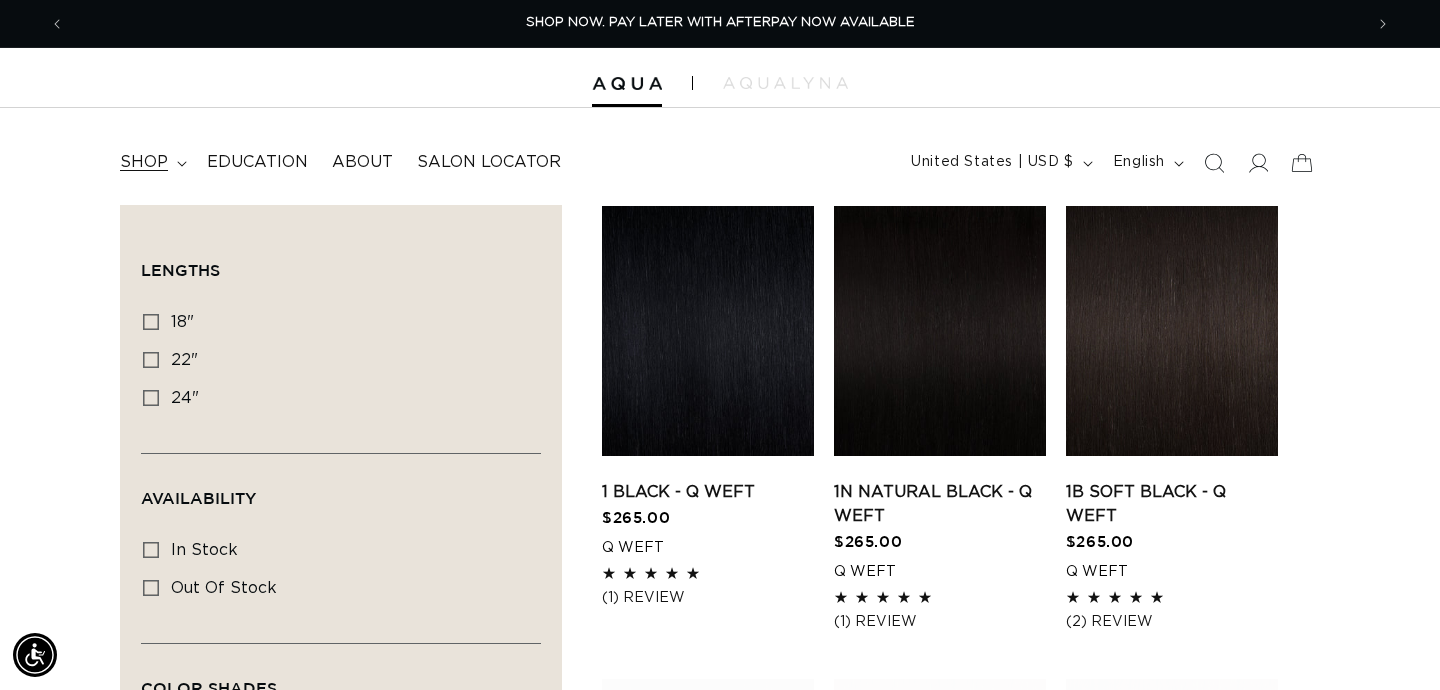 click 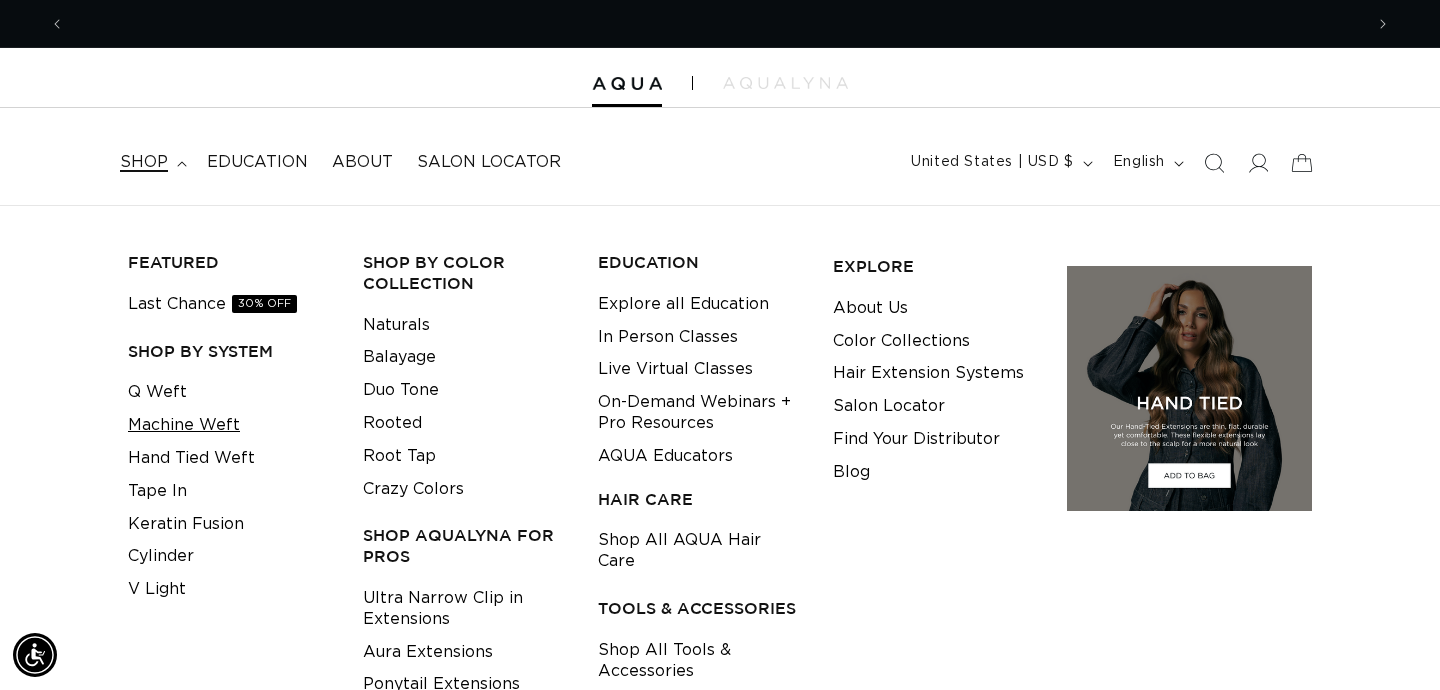 click on "Machine Weft" at bounding box center [184, 425] 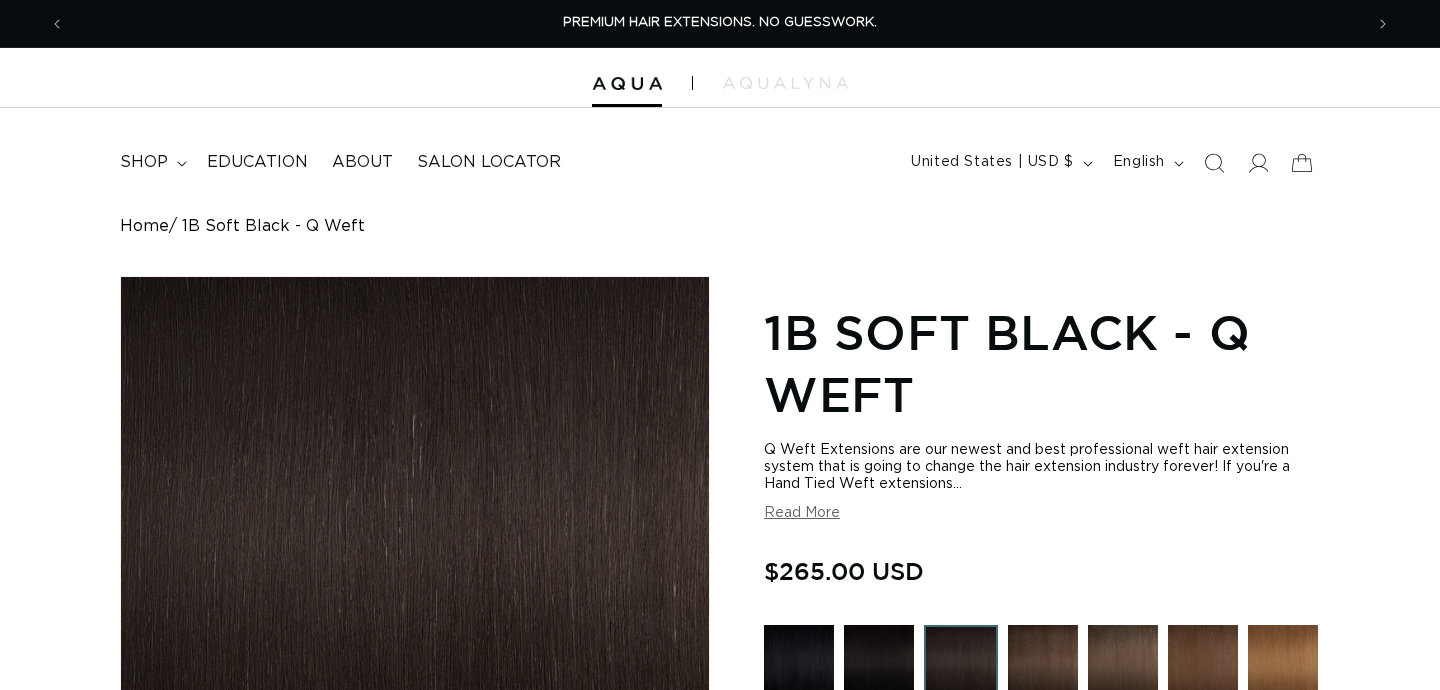 scroll, scrollTop: 0, scrollLeft: 0, axis: both 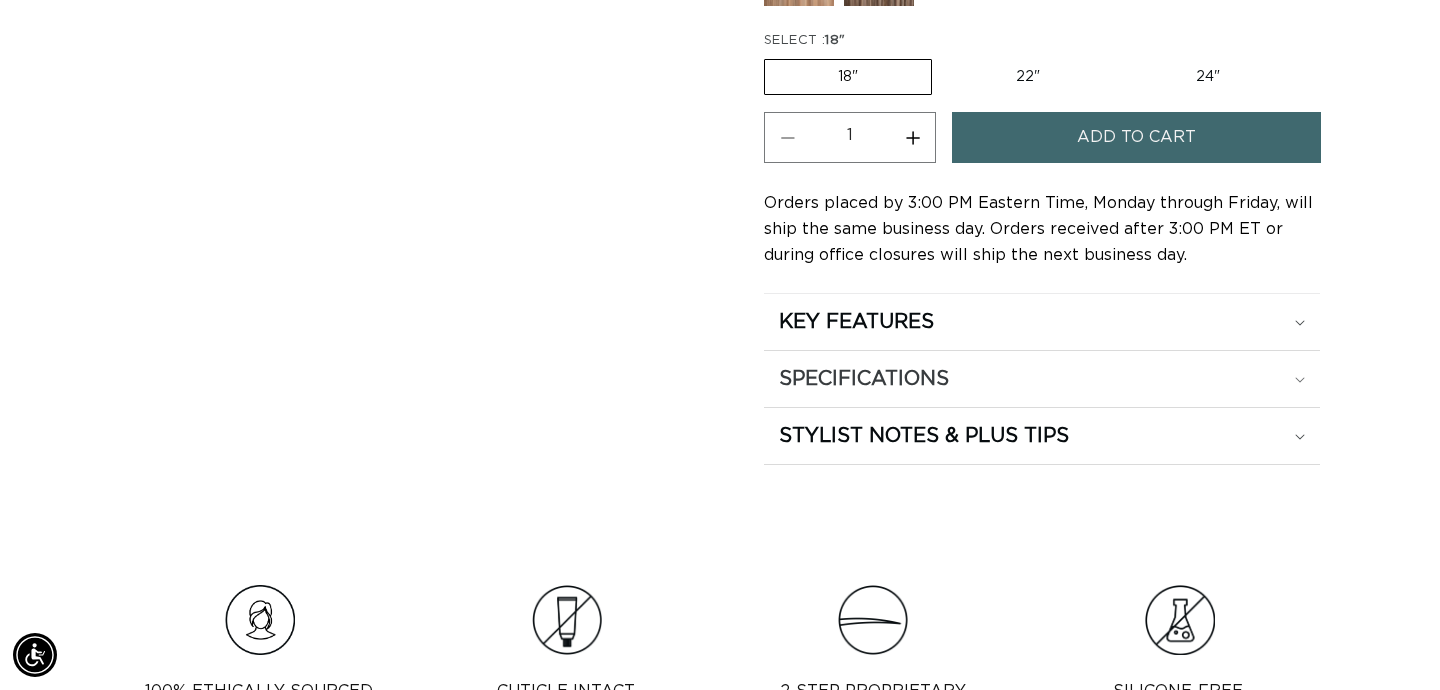 click on "SPECIFICATIONS" at bounding box center [1042, 322] 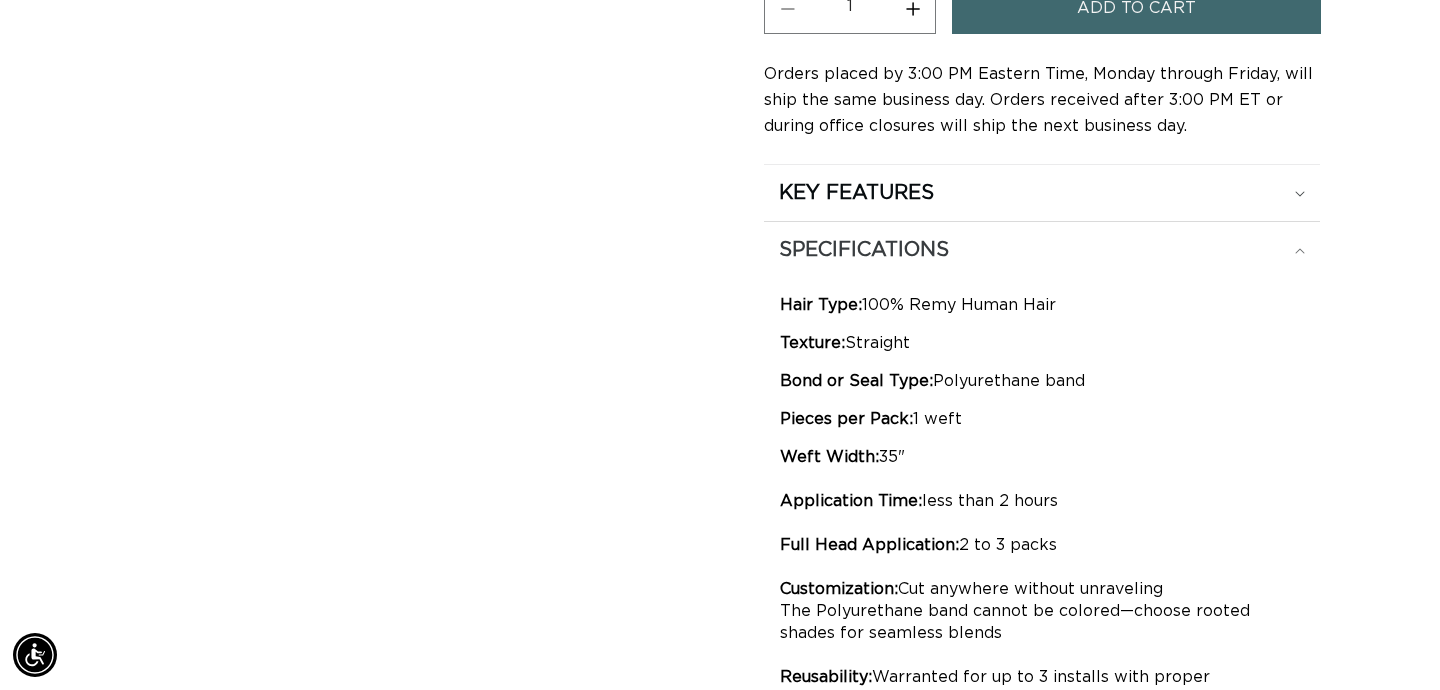 scroll, scrollTop: 1275, scrollLeft: 0, axis: vertical 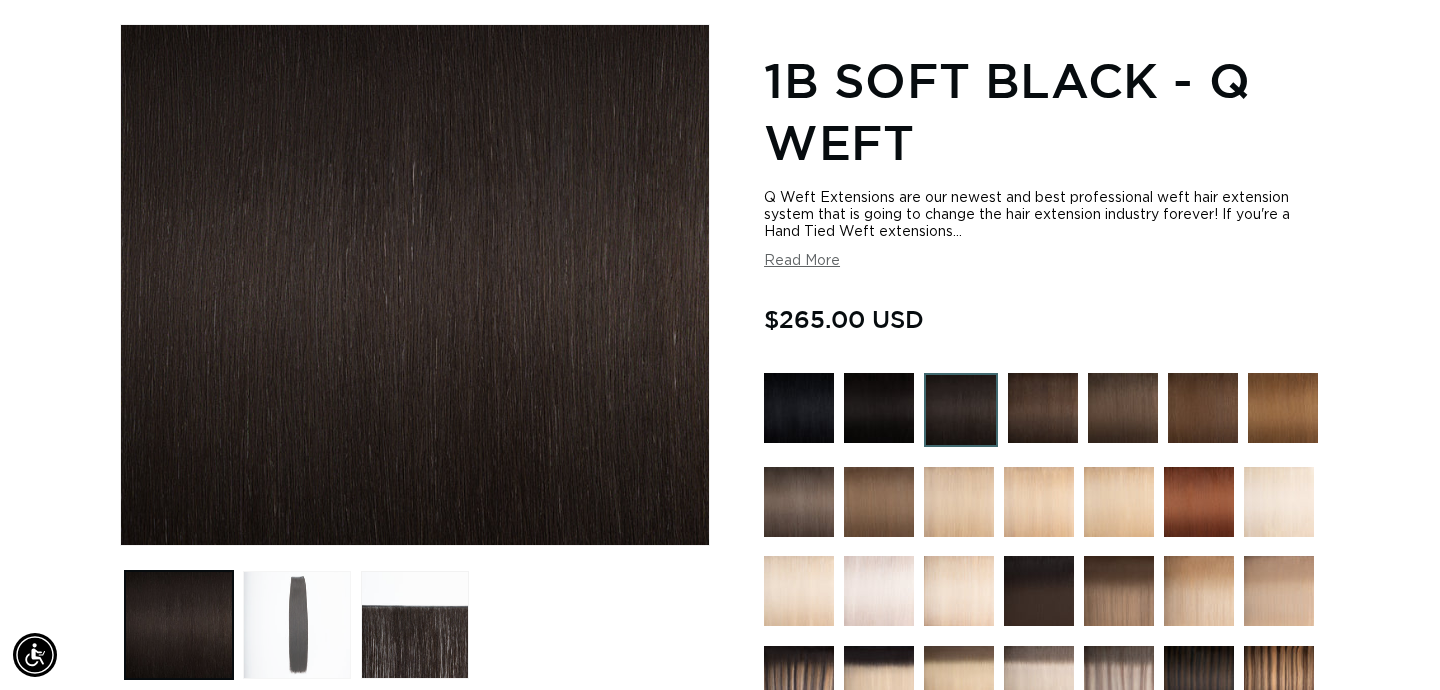 click at bounding box center [297, 625] 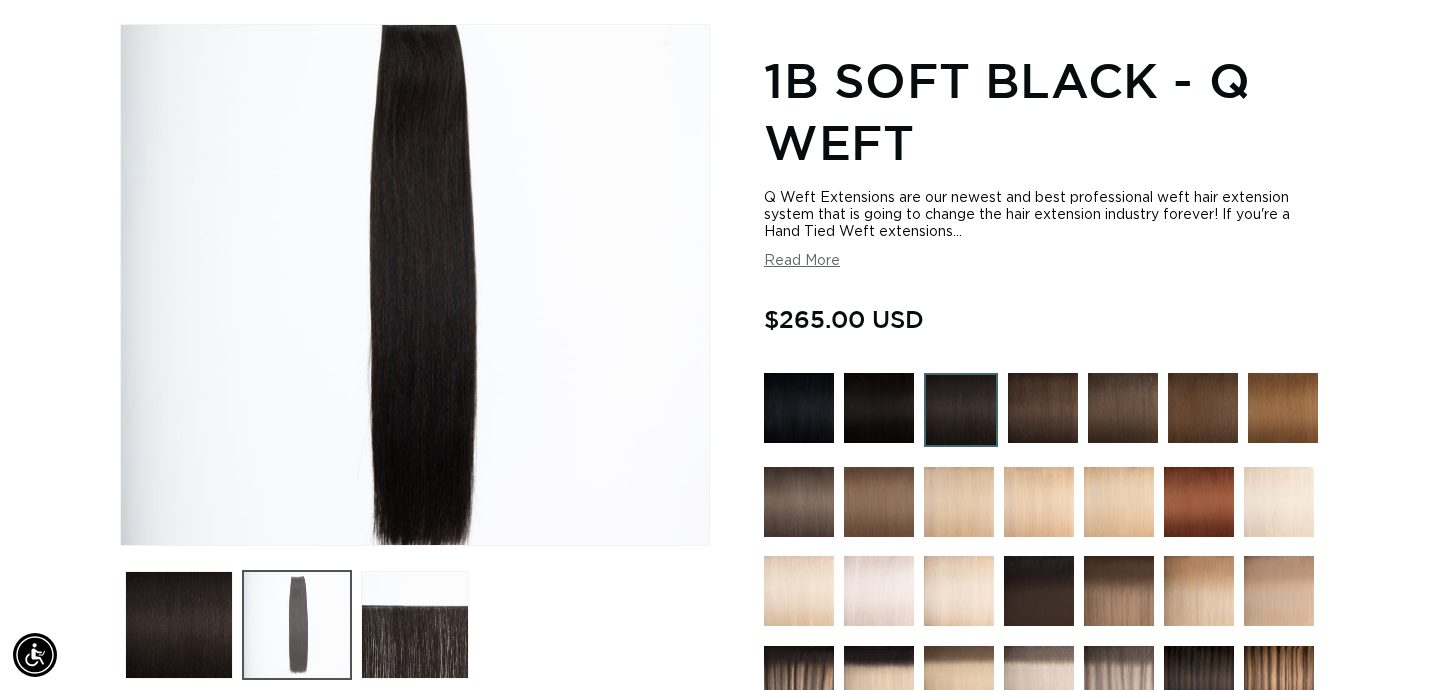 scroll, scrollTop: 0, scrollLeft: 0, axis: both 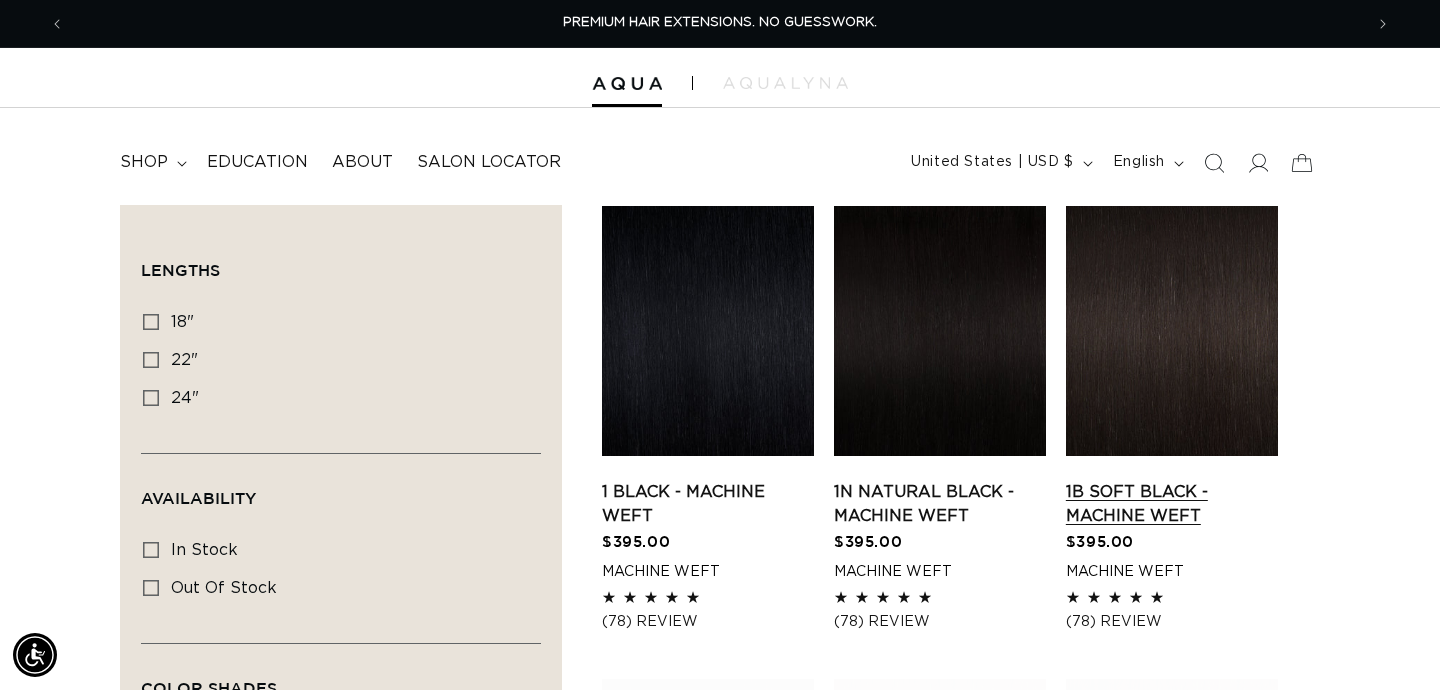 click on "1B Soft Black - Machine Weft" at bounding box center [1172, 504] 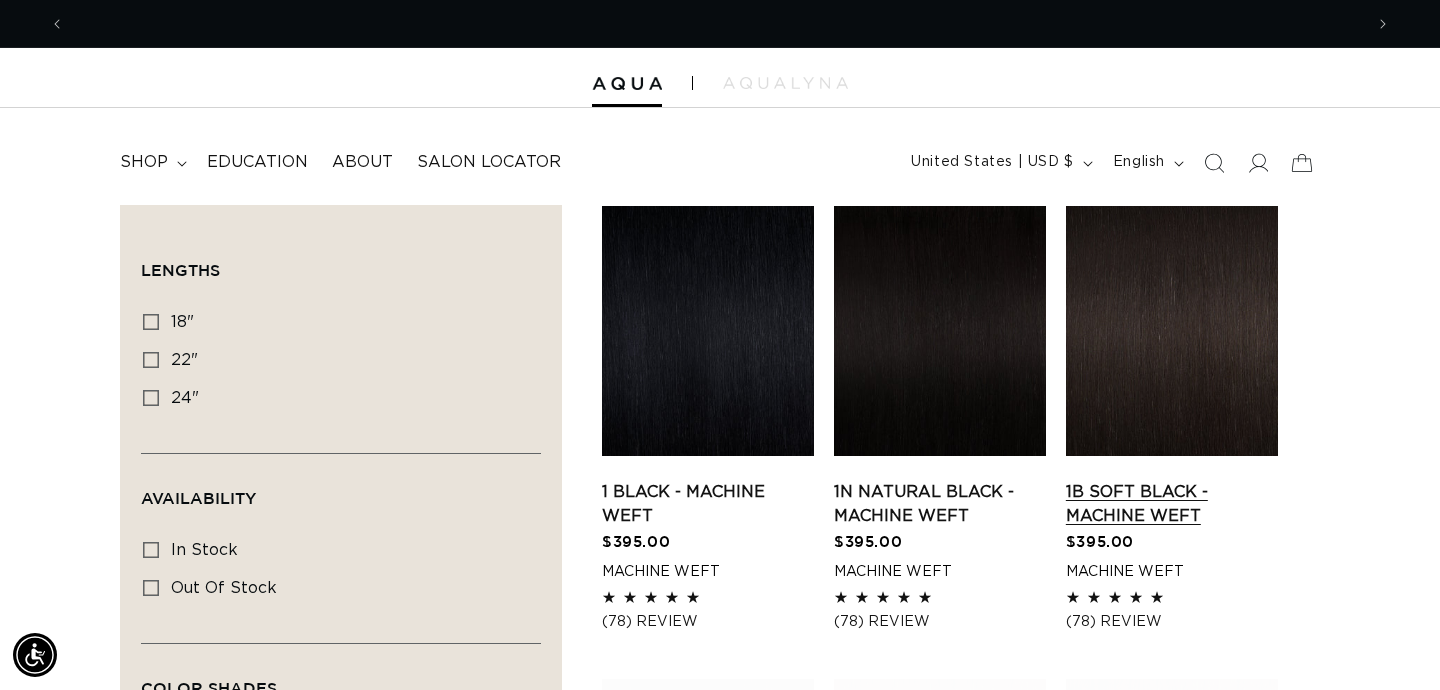 scroll, scrollTop: 0, scrollLeft: 1298, axis: horizontal 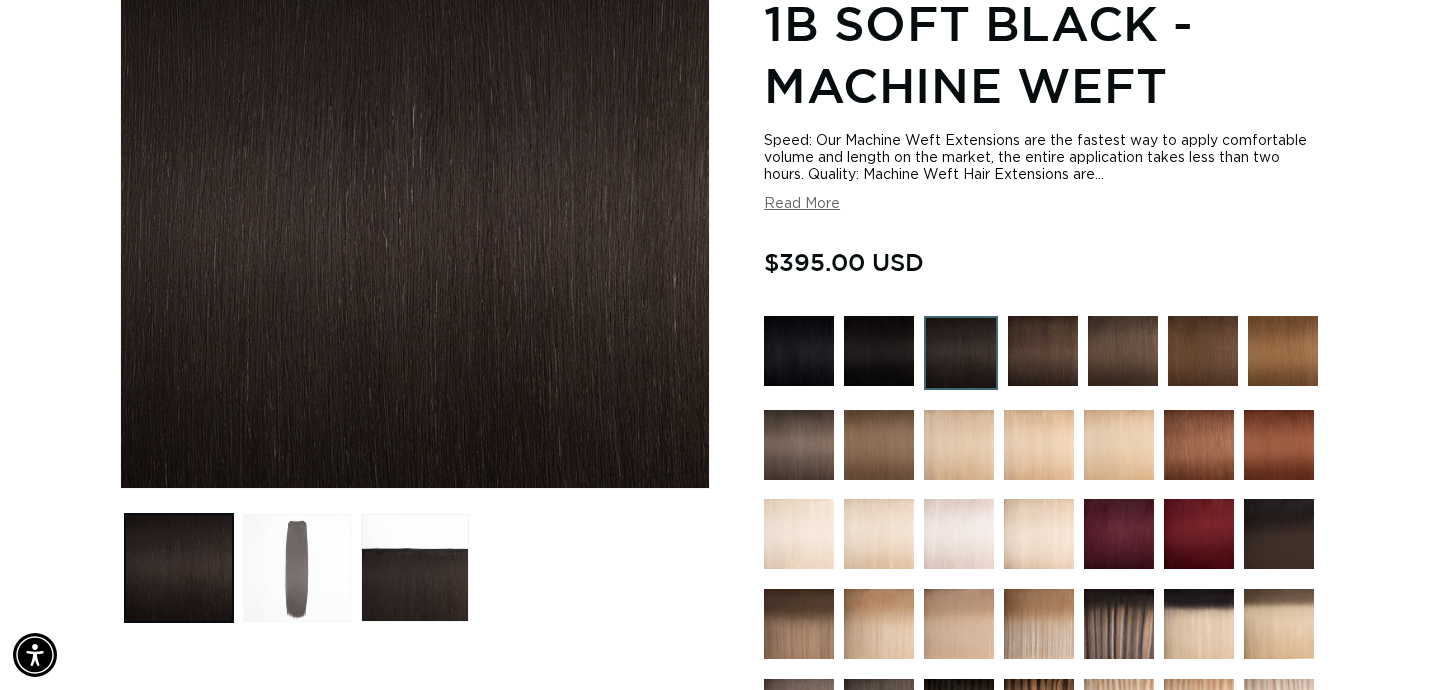 click at bounding box center [297, 568] 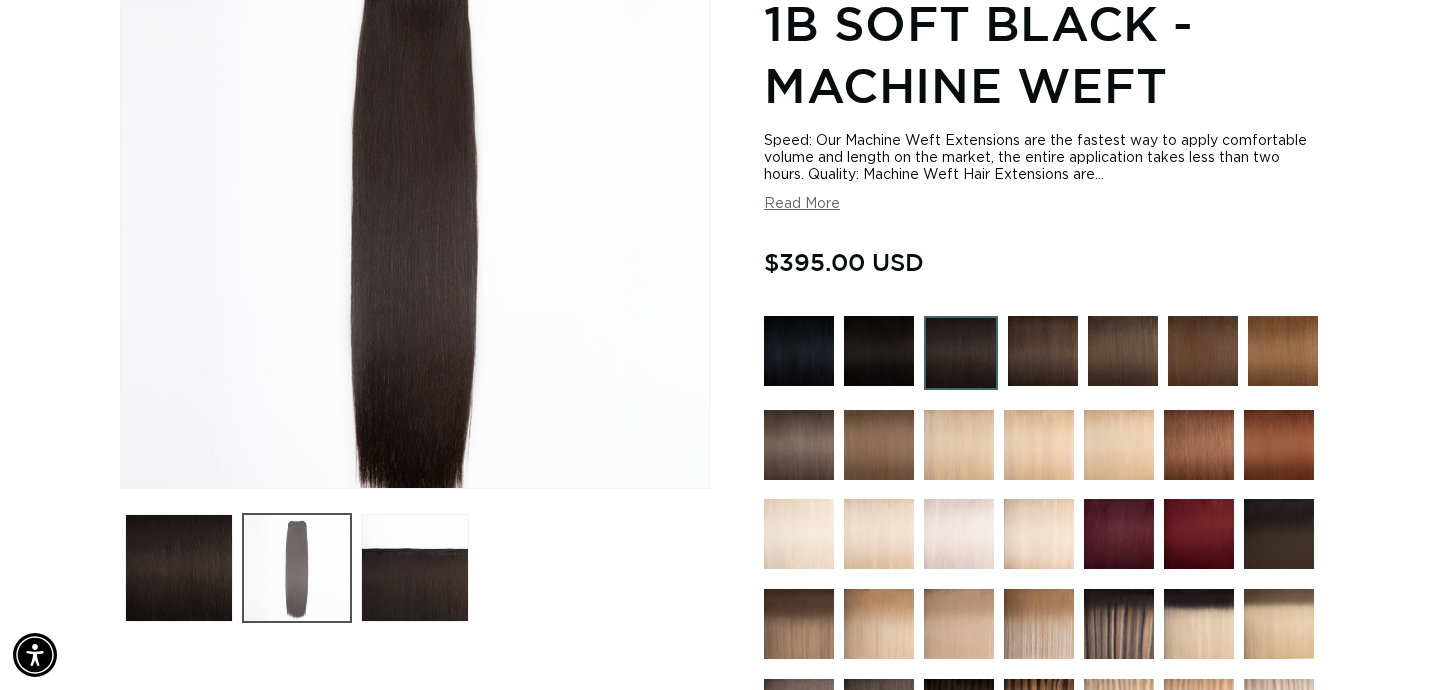 scroll, scrollTop: 276, scrollLeft: 0, axis: vertical 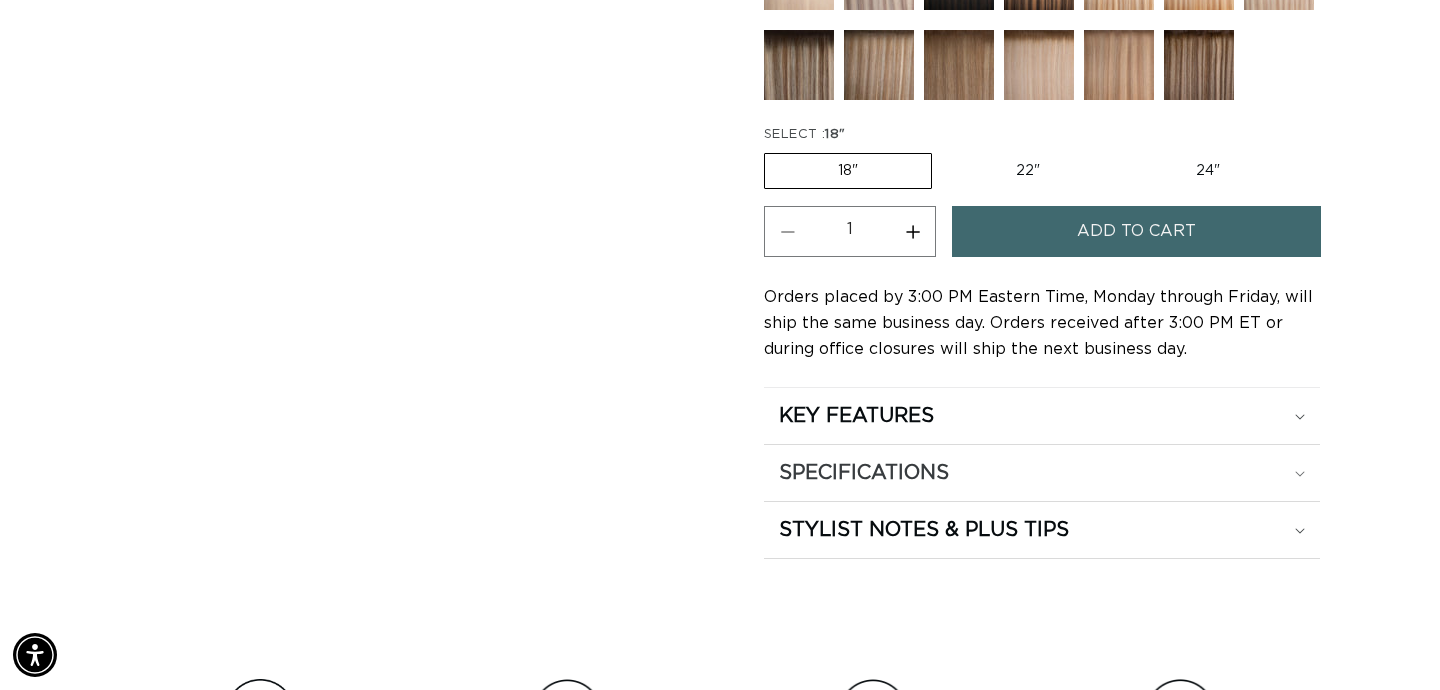 click on "SPECIFICATIONS" at bounding box center (856, 416) 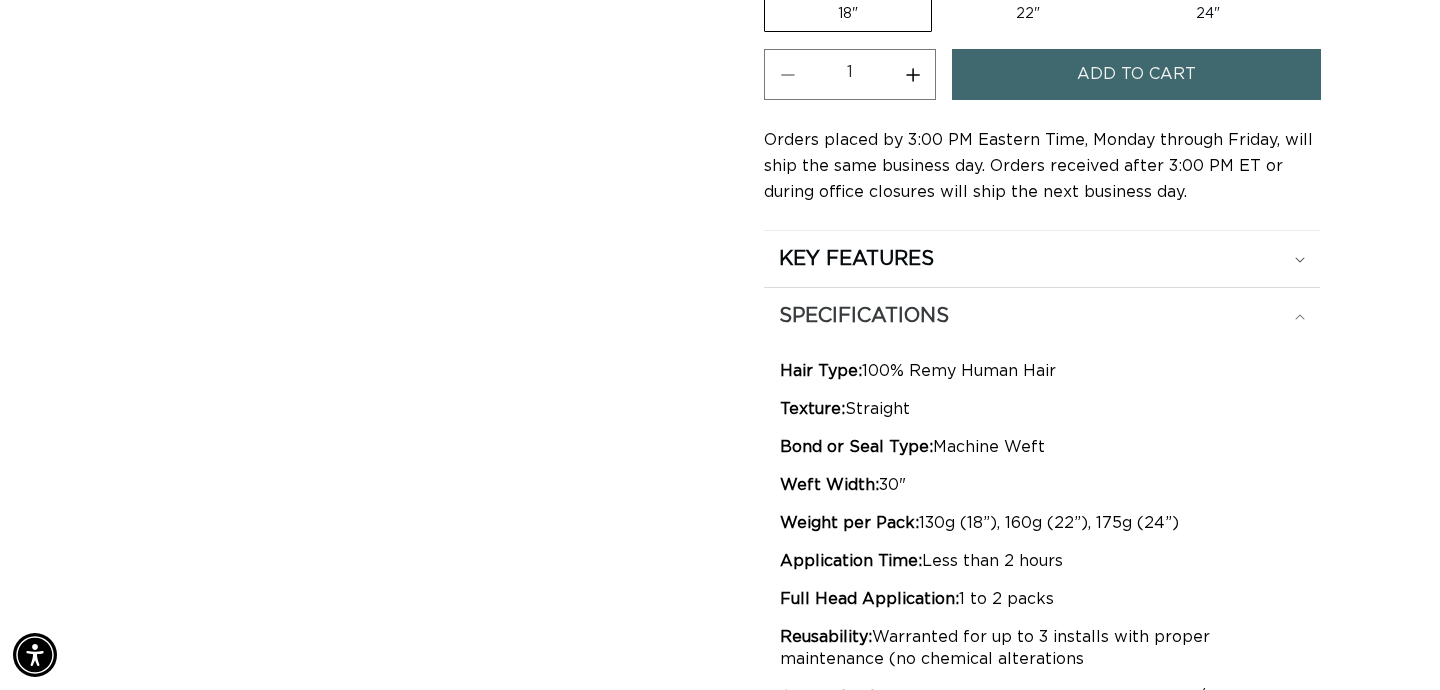 scroll, scrollTop: 1283, scrollLeft: 0, axis: vertical 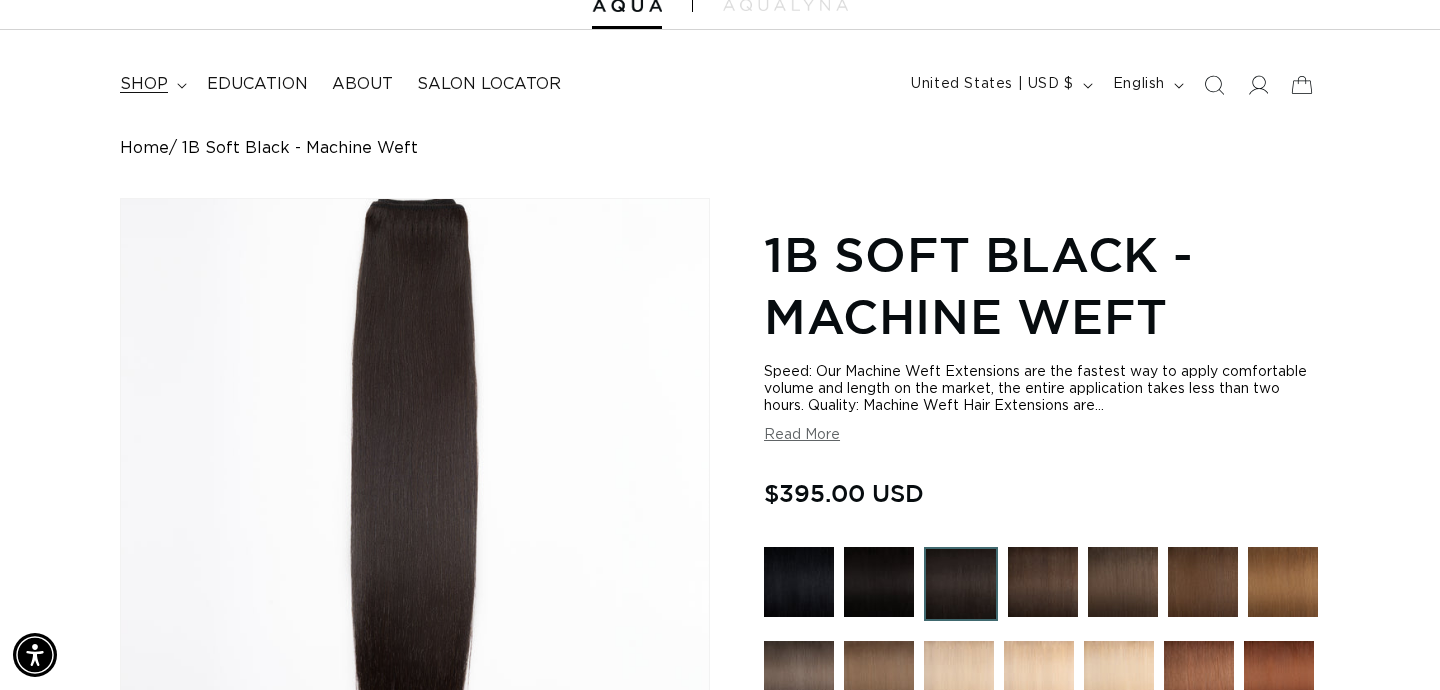 click on "shop" at bounding box center (151, 84) 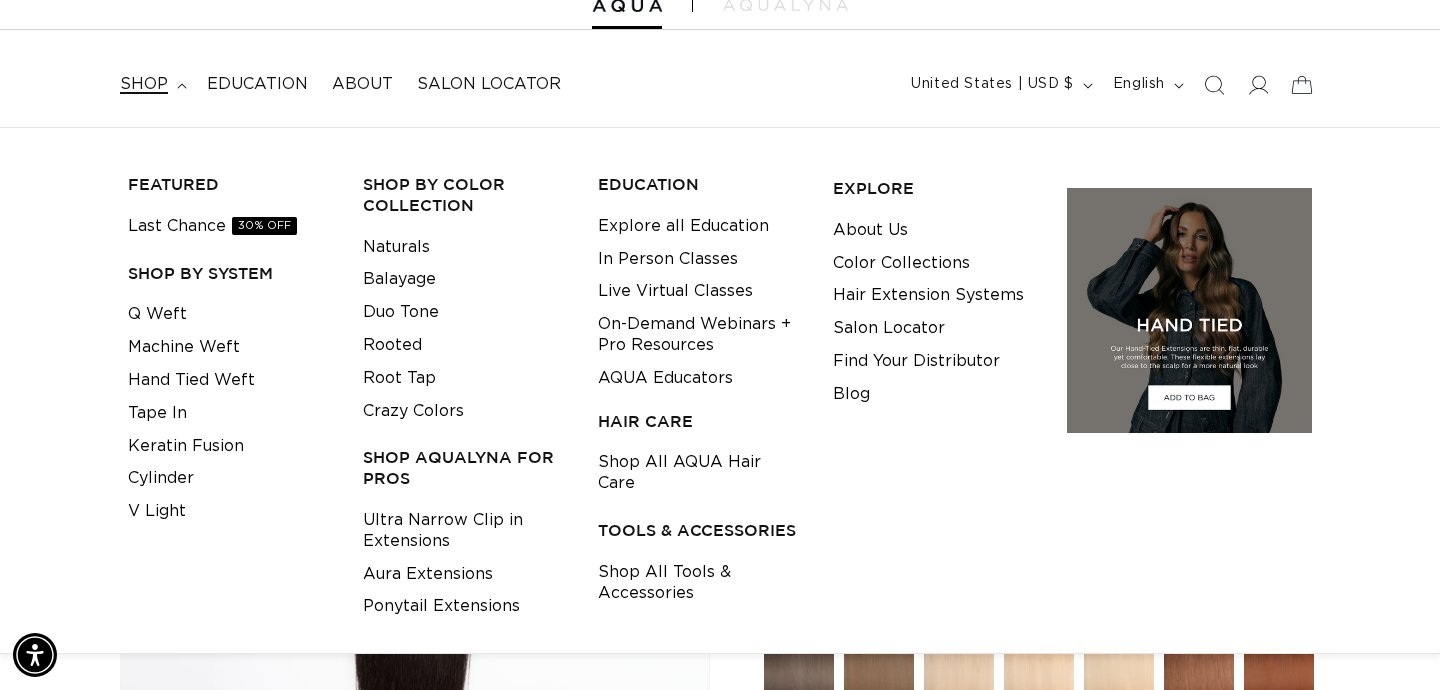 scroll, scrollTop: 0, scrollLeft: 2596, axis: horizontal 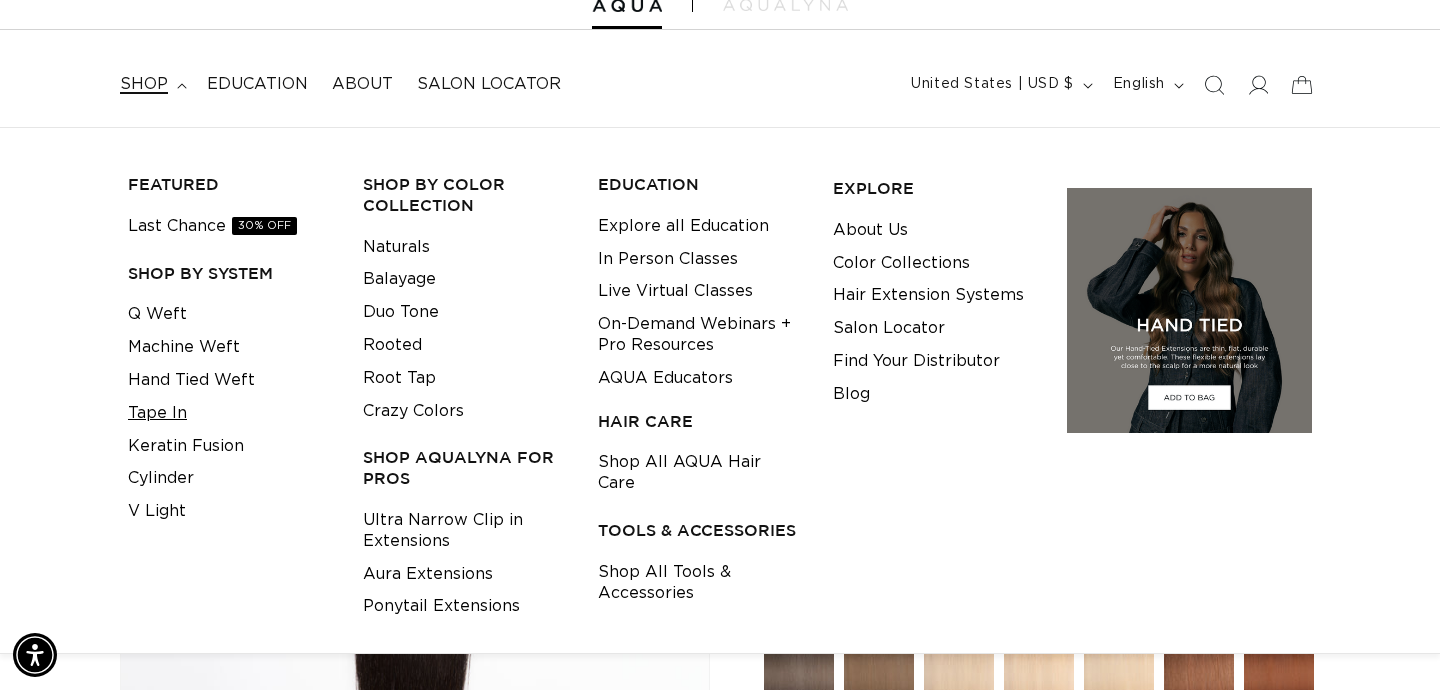 click on "Tape In" at bounding box center (157, 413) 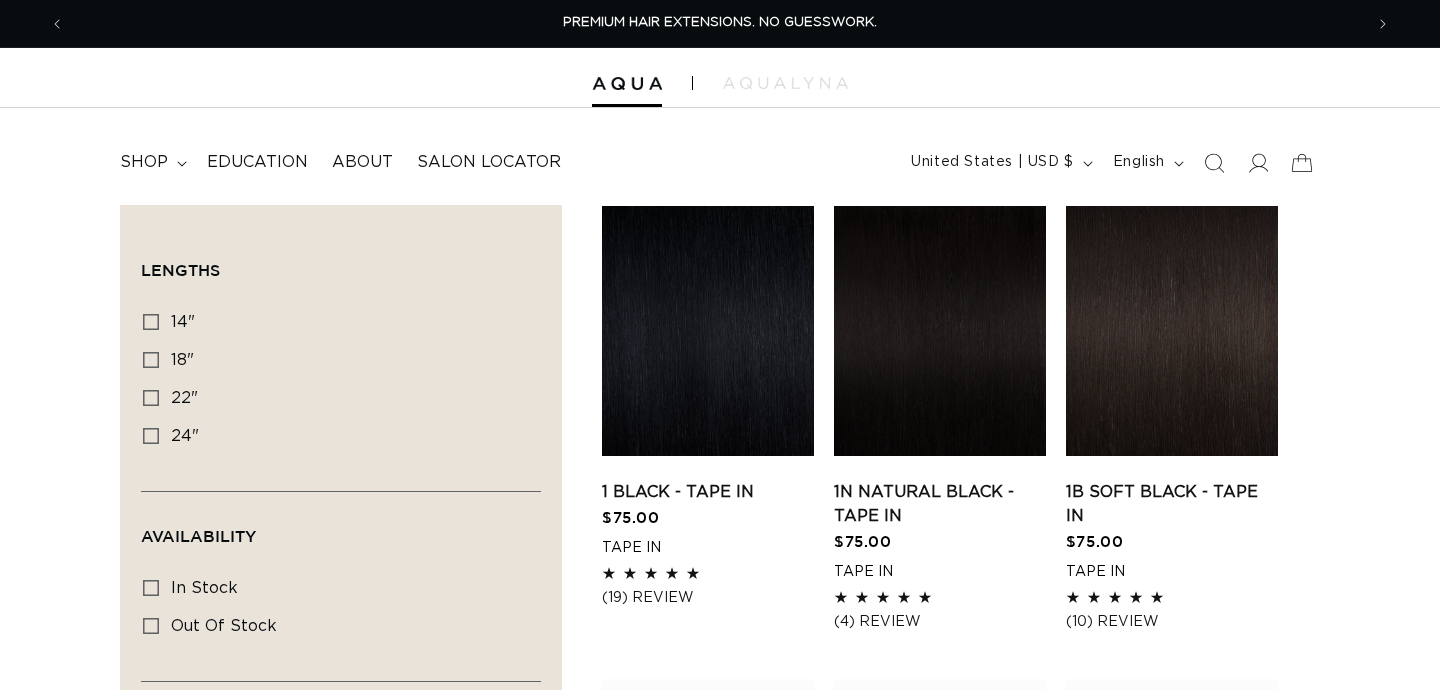 scroll, scrollTop: 0, scrollLeft: 0, axis: both 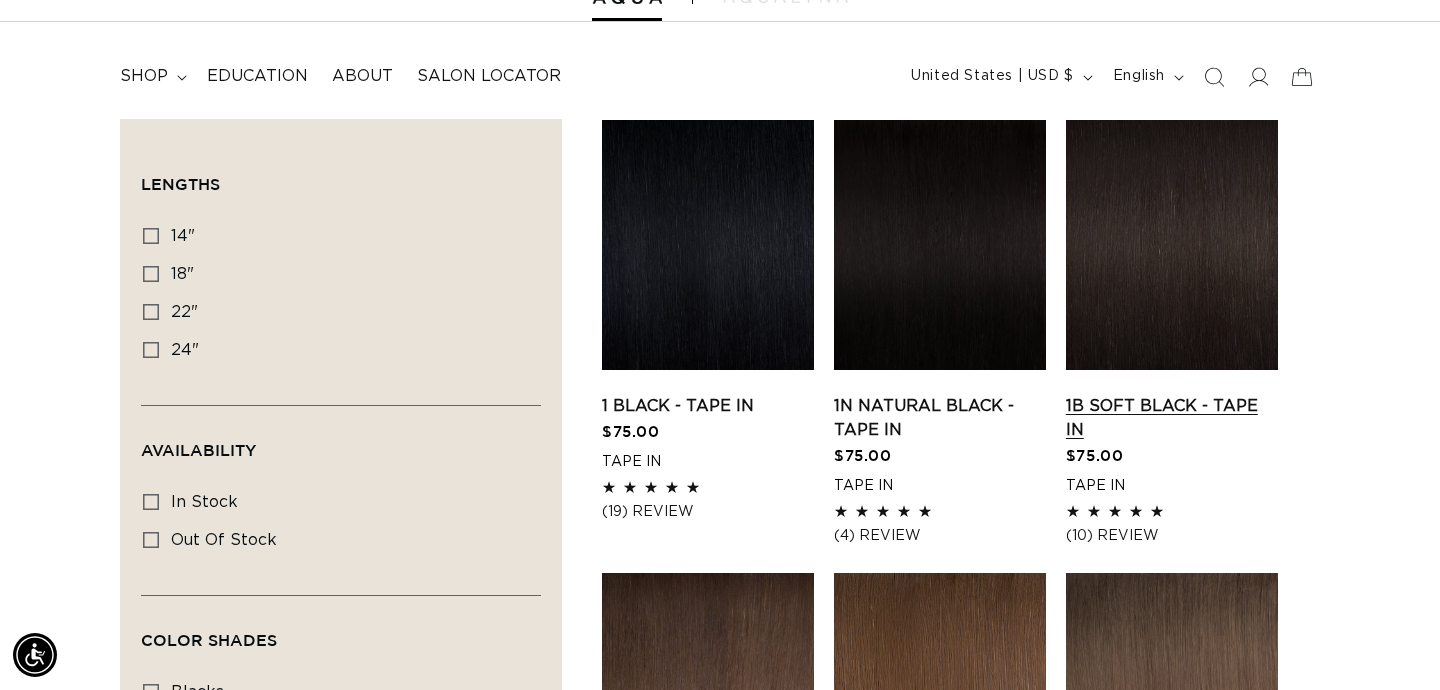 click on "1B Soft Black - Tape In" at bounding box center (1172, 418) 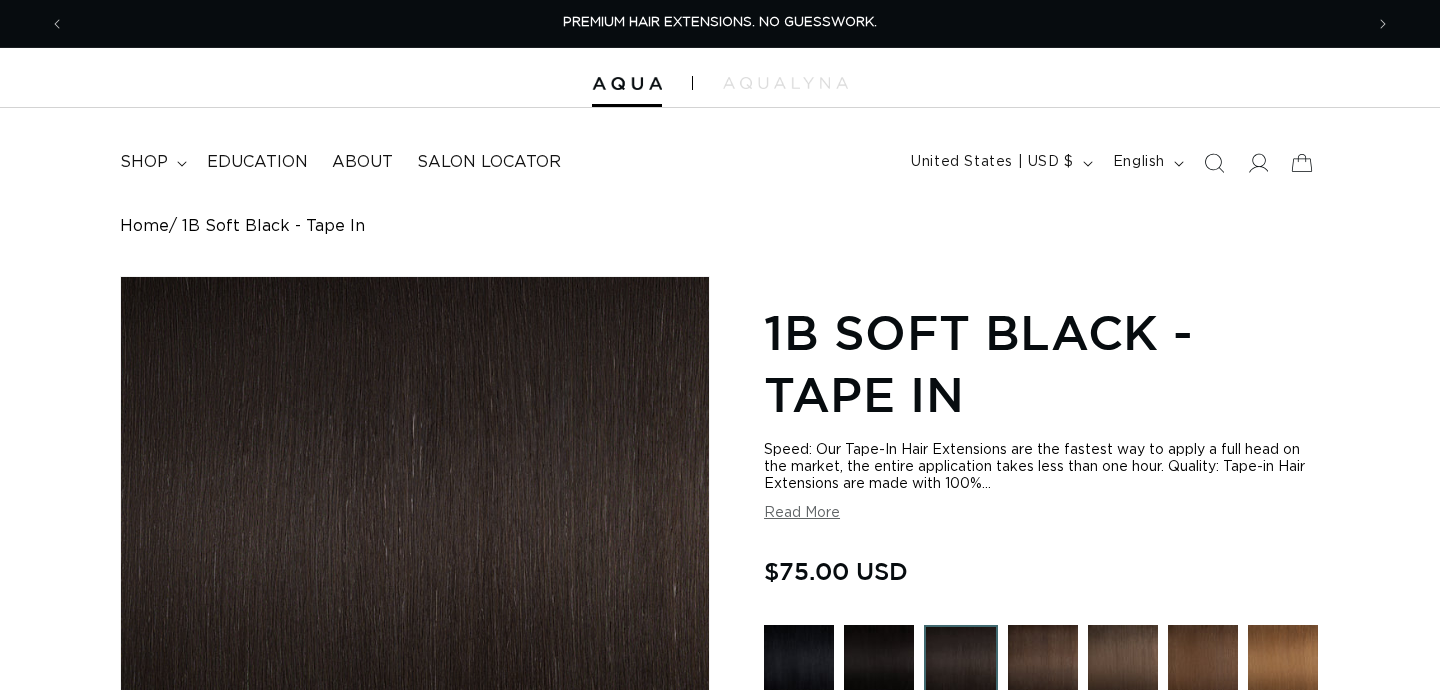scroll, scrollTop: 0, scrollLeft: 0, axis: both 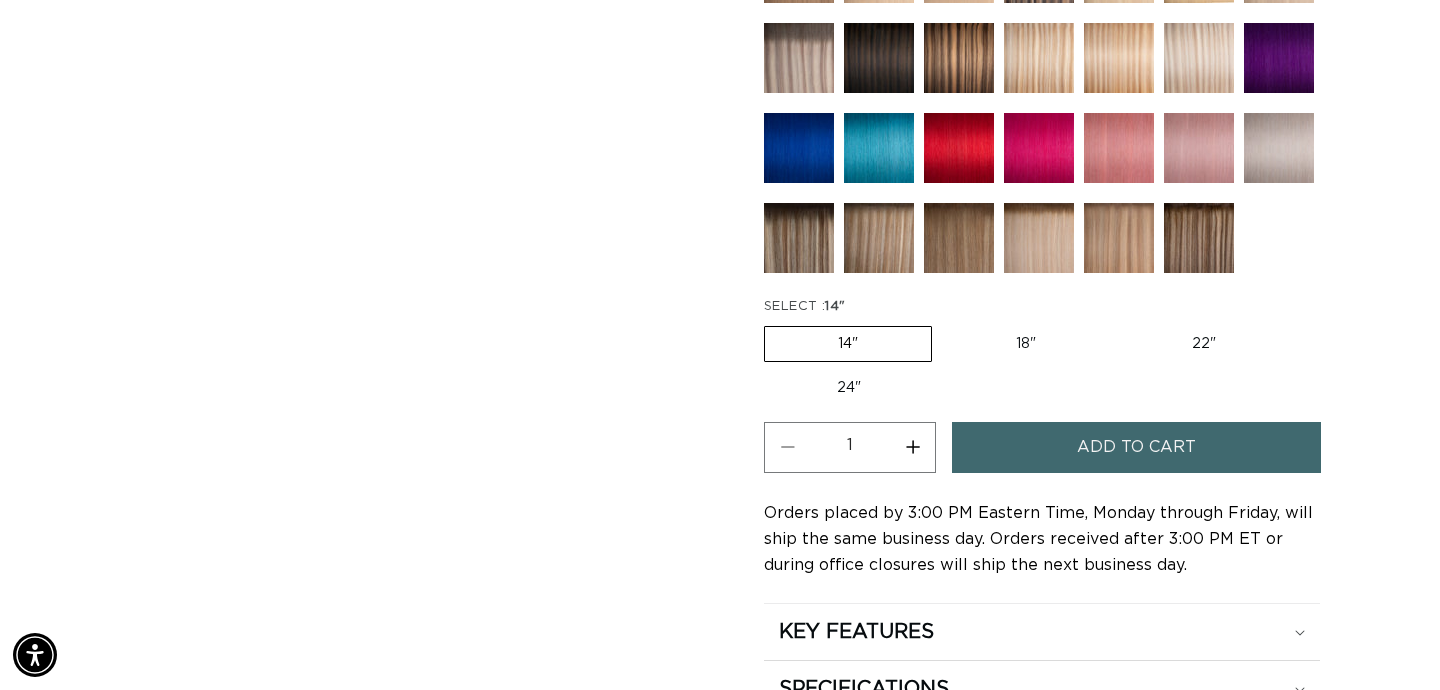 click on "18" Variant sold out or unavailable" at bounding box center [1026, 344] 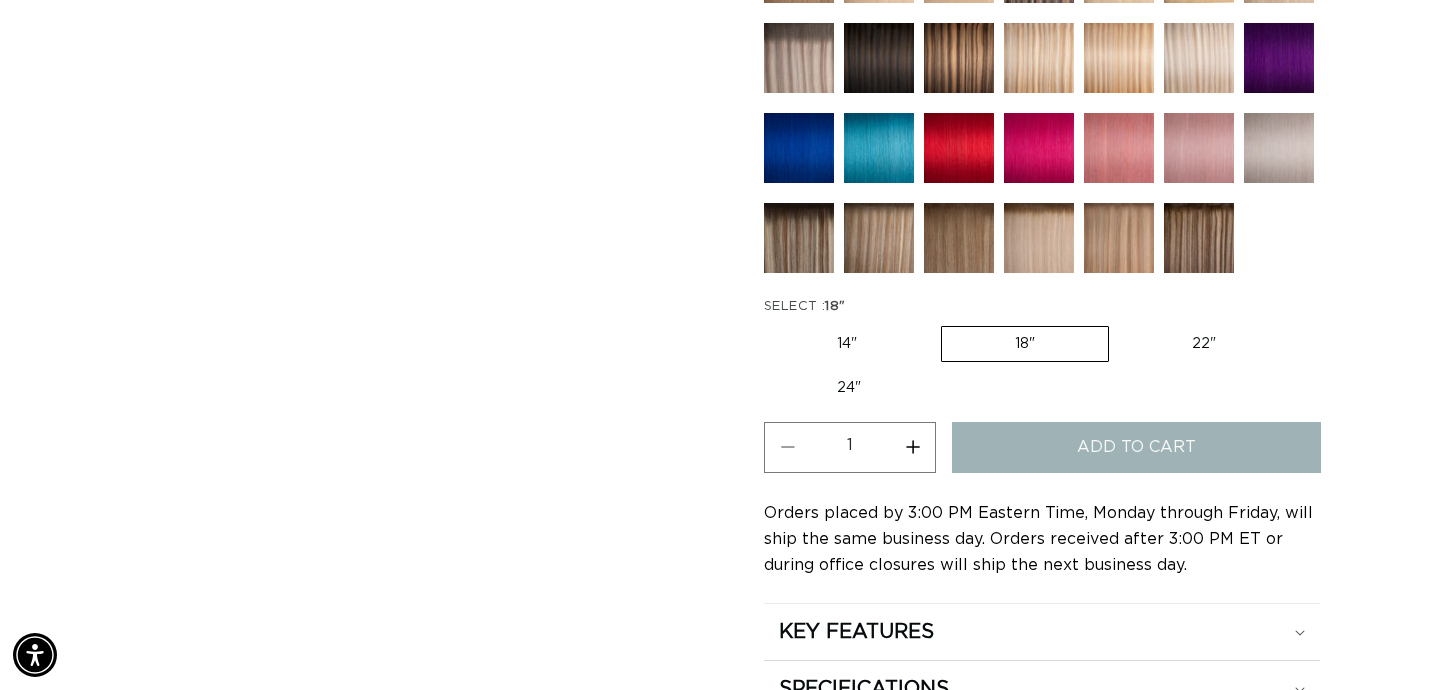 scroll, scrollTop: 0, scrollLeft: 1298, axis: horizontal 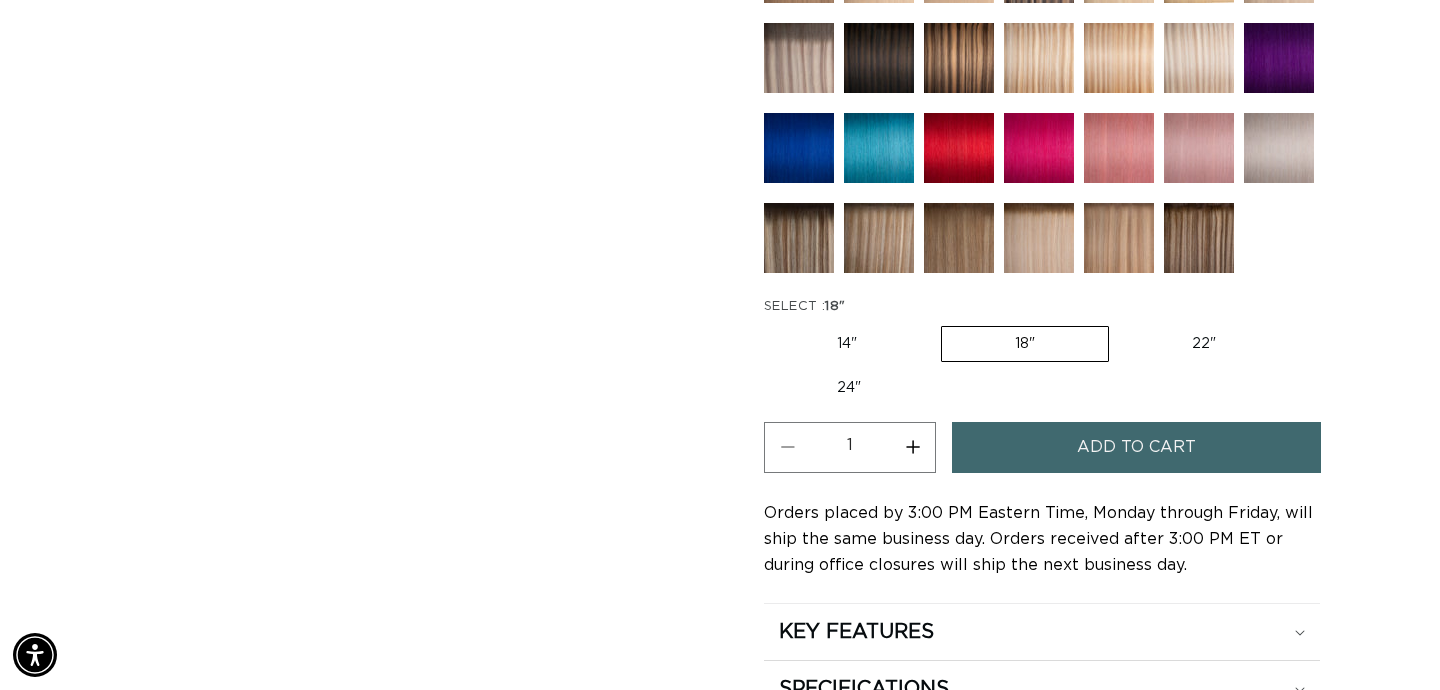 click on "SELECT :
18"
14" Variant sold out or unavailable
18" Variant sold out or unavailable
22" Variant sold out or unavailable
24" Variant sold out or unavailable" at bounding box center [1042, 352] 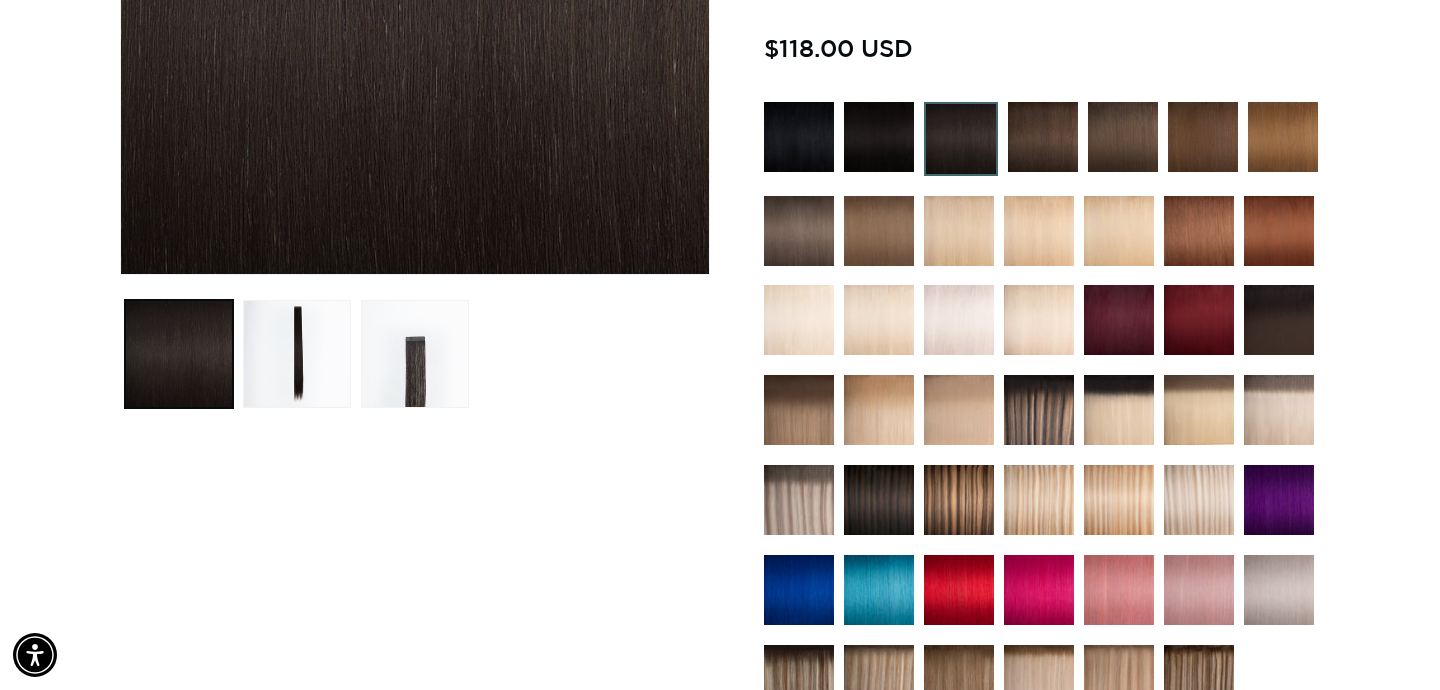 scroll, scrollTop: 954, scrollLeft: 0, axis: vertical 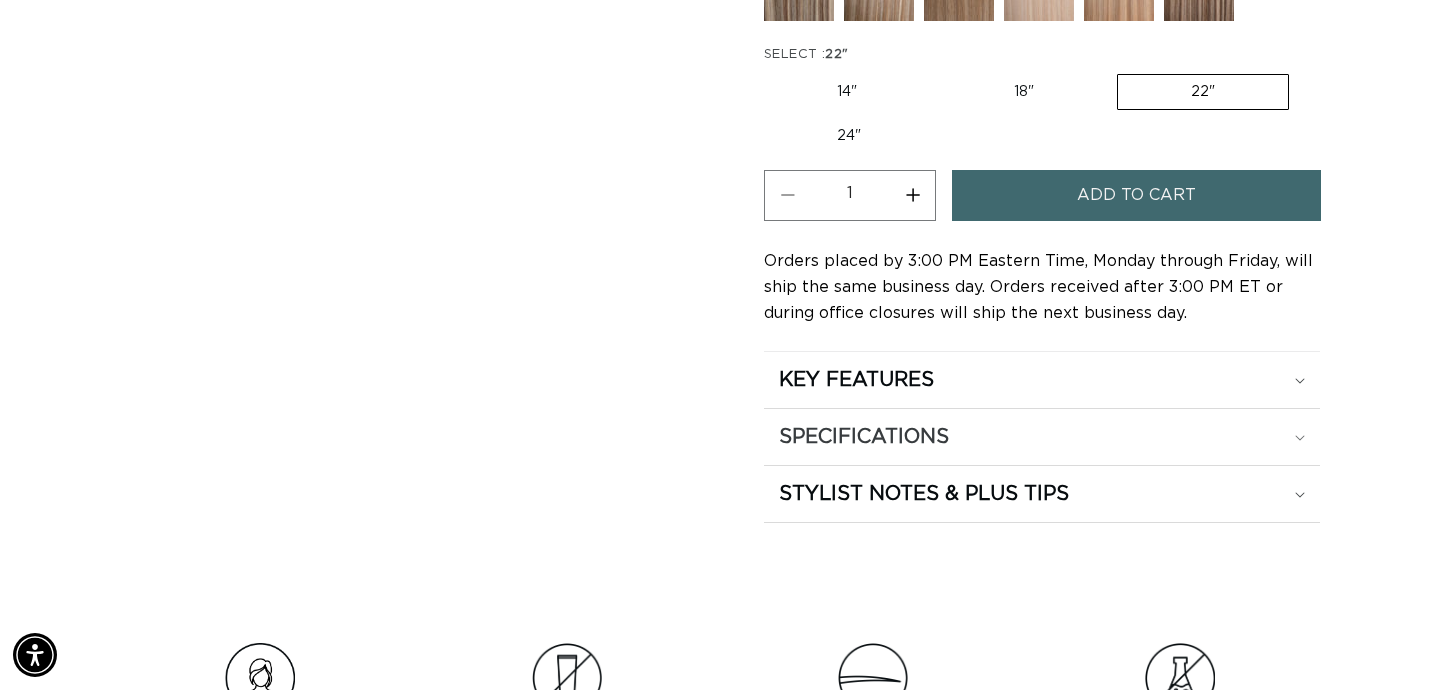 click on "SPECIFICATIONS" at bounding box center (1042, 380) 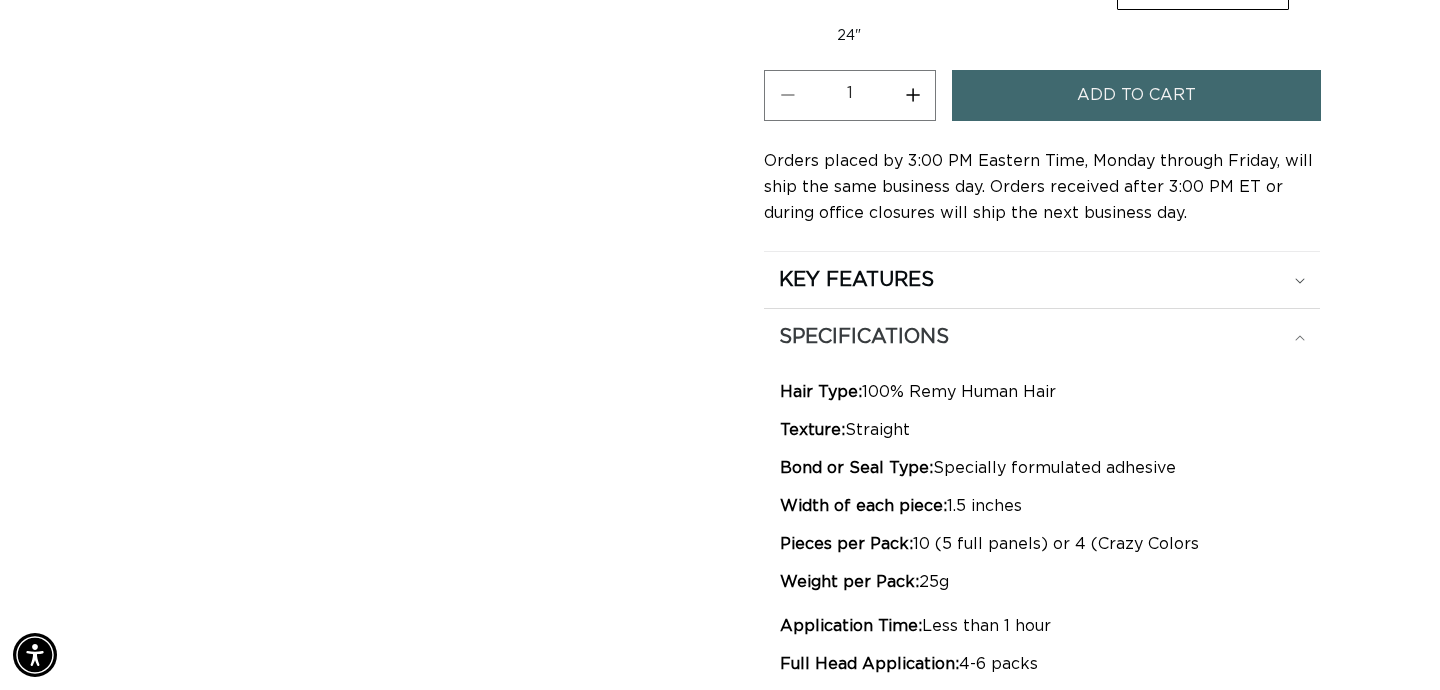 scroll, scrollTop: 1318, scrollLeft: 0, axis: vertical 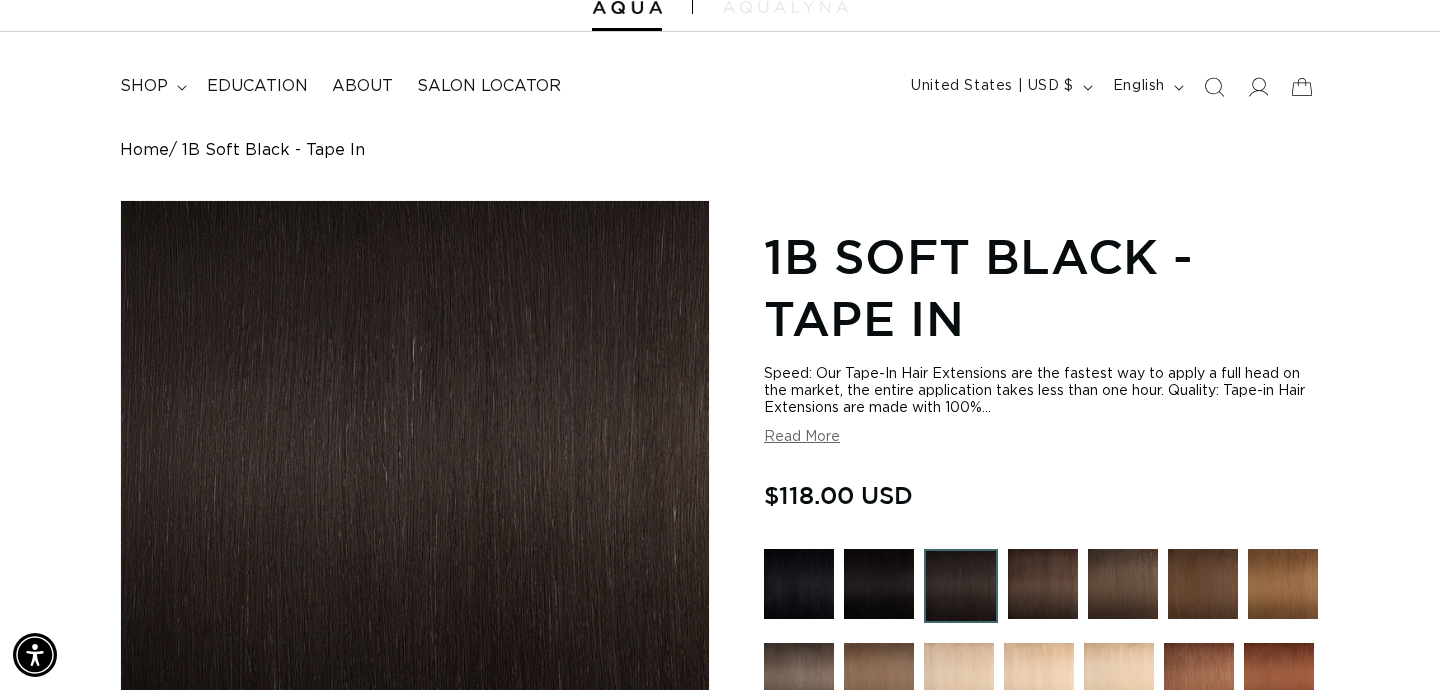 click at bounding box center [785, 7] 